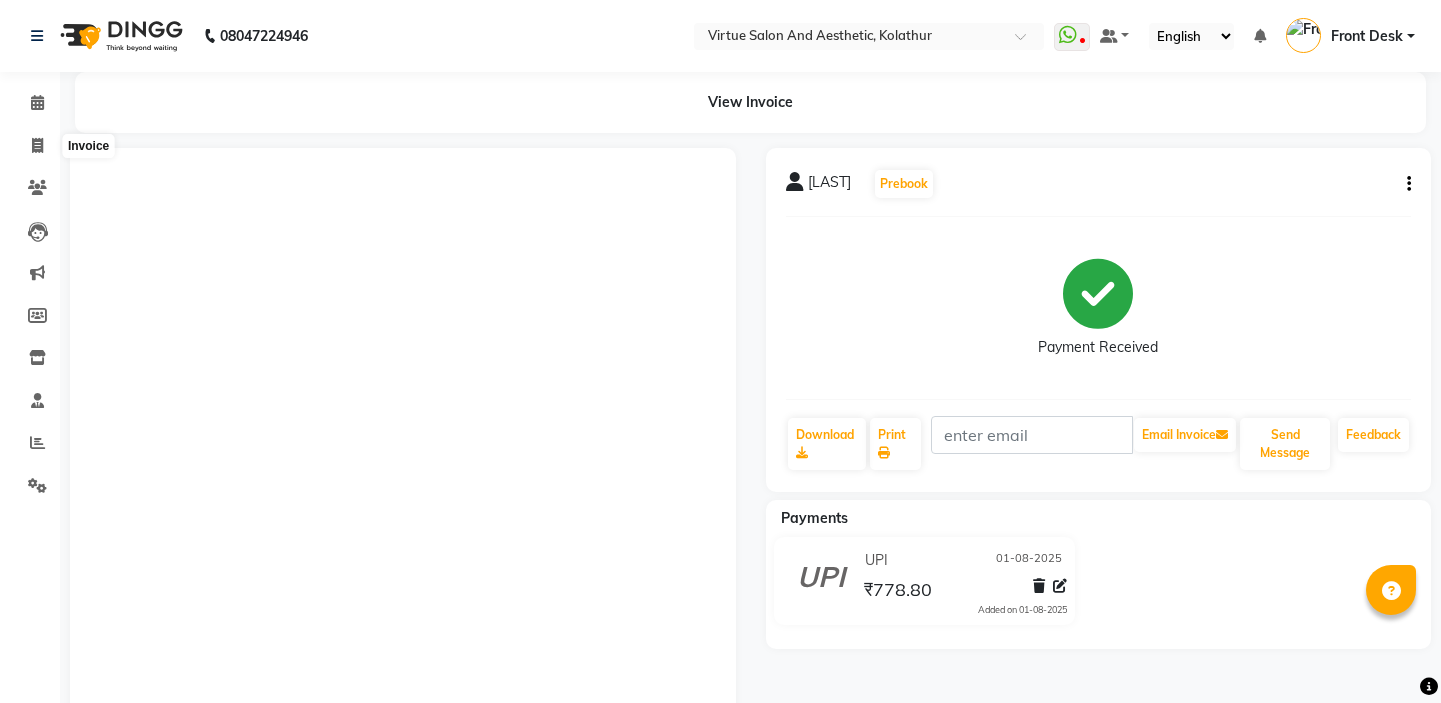 click 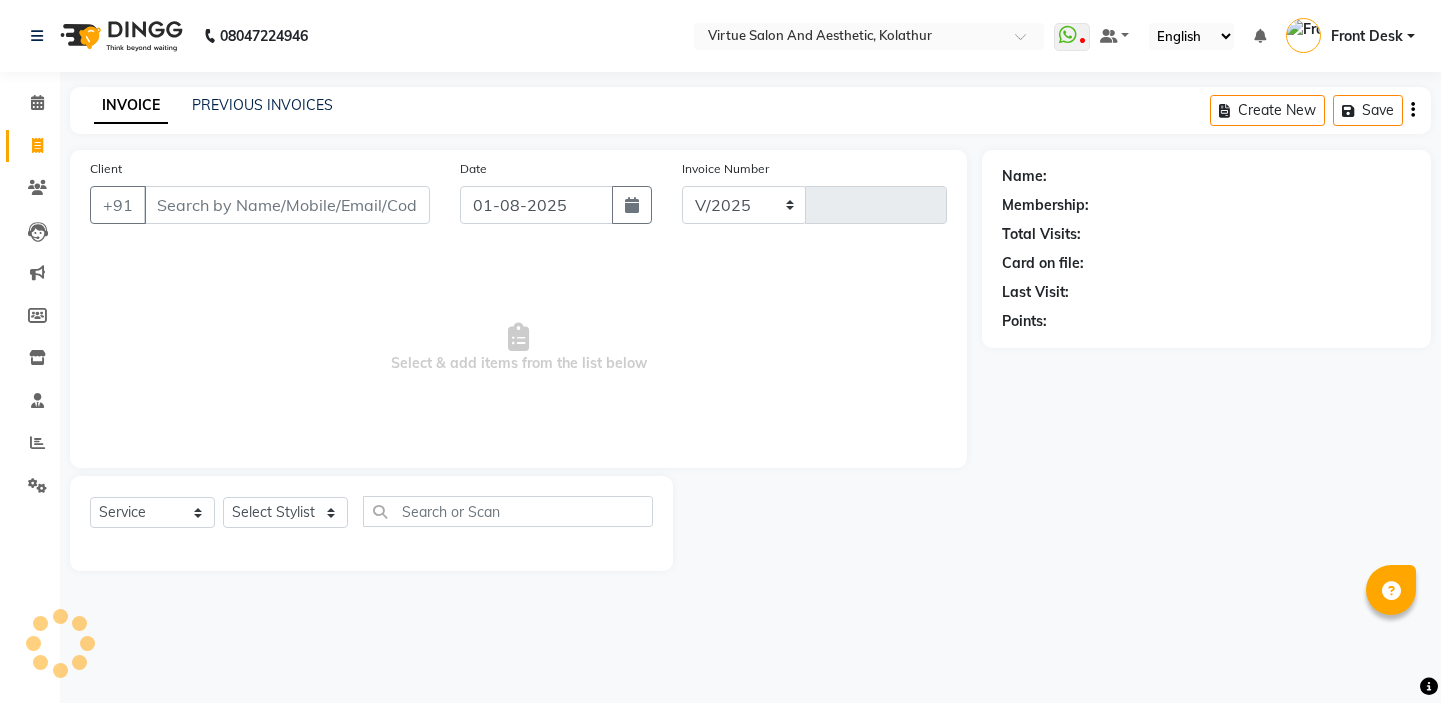 select on "7053" 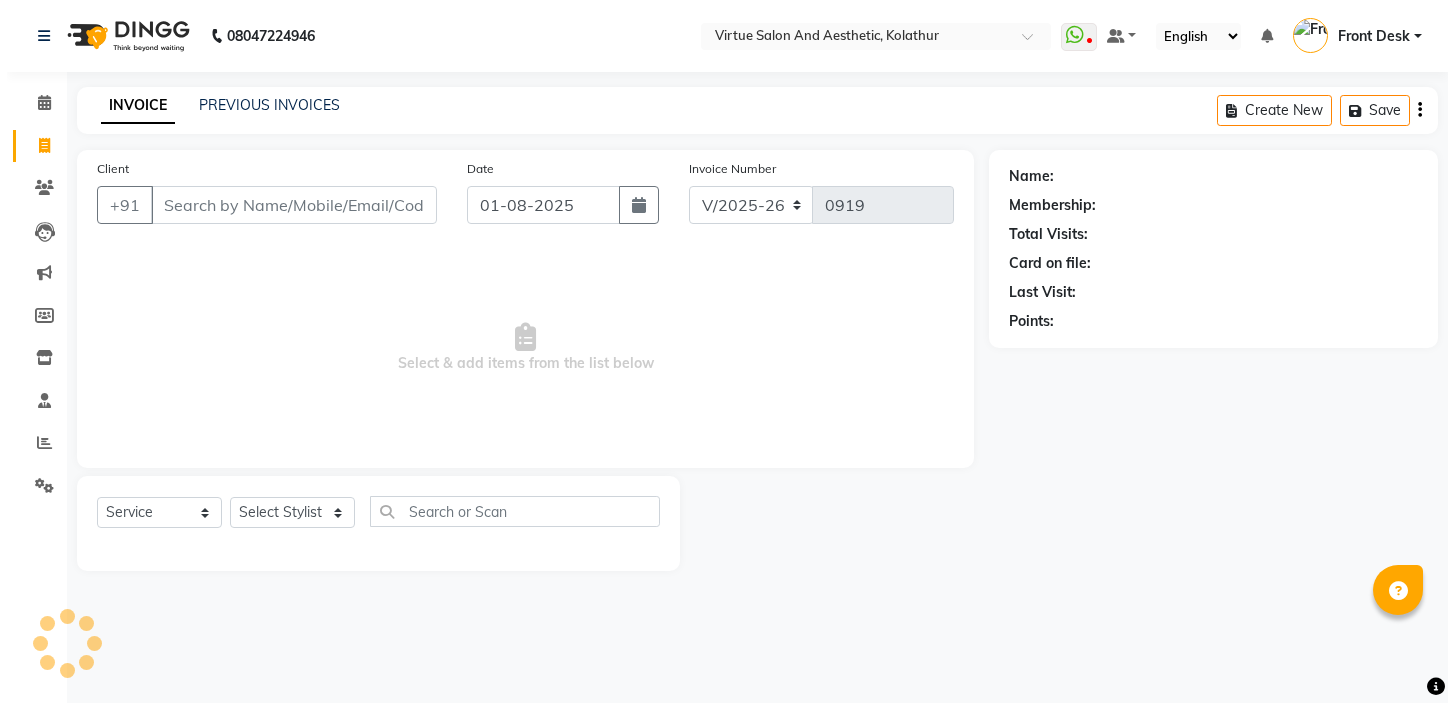 scroll, scrollTop: 0, scrollLeft: 0, axis: both 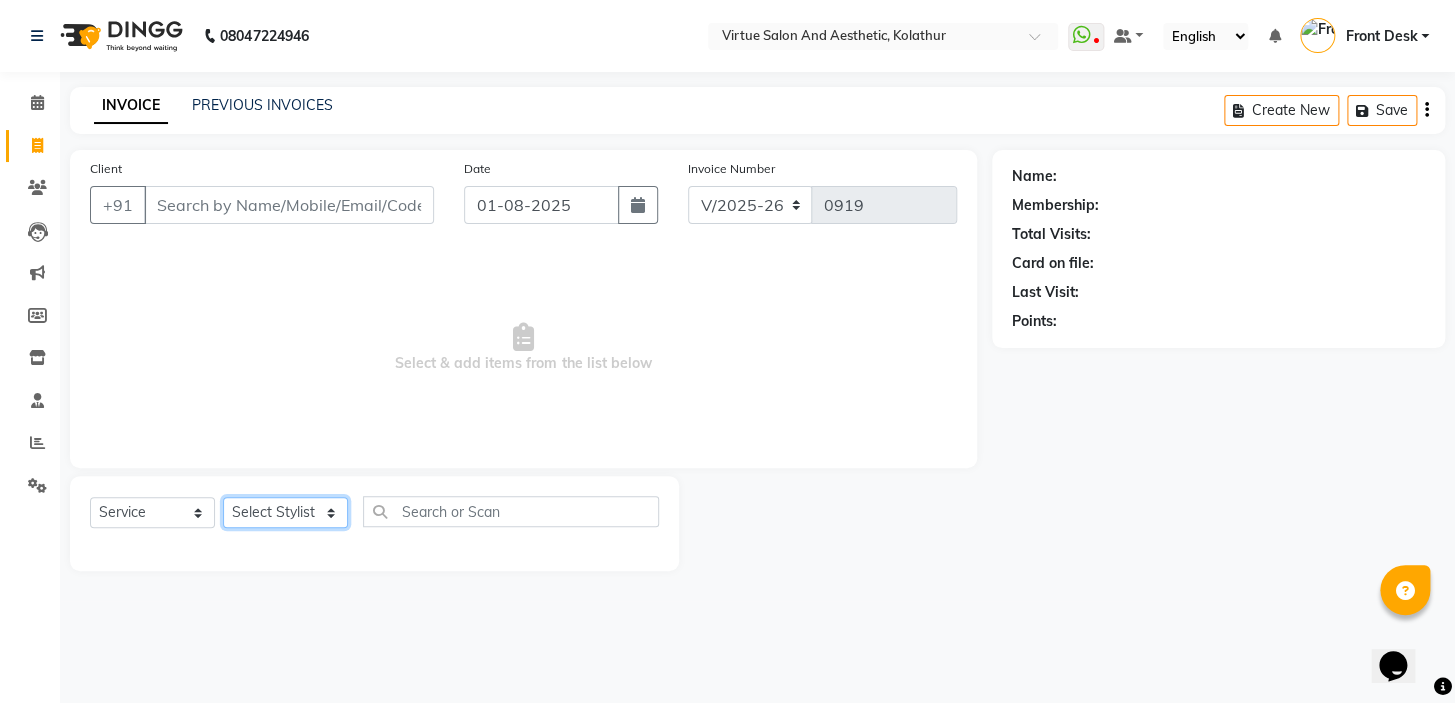 drag, startPoint x: 280, startPoint y: 509, endPoint x: 280, endPoint y: 498, distance: 11 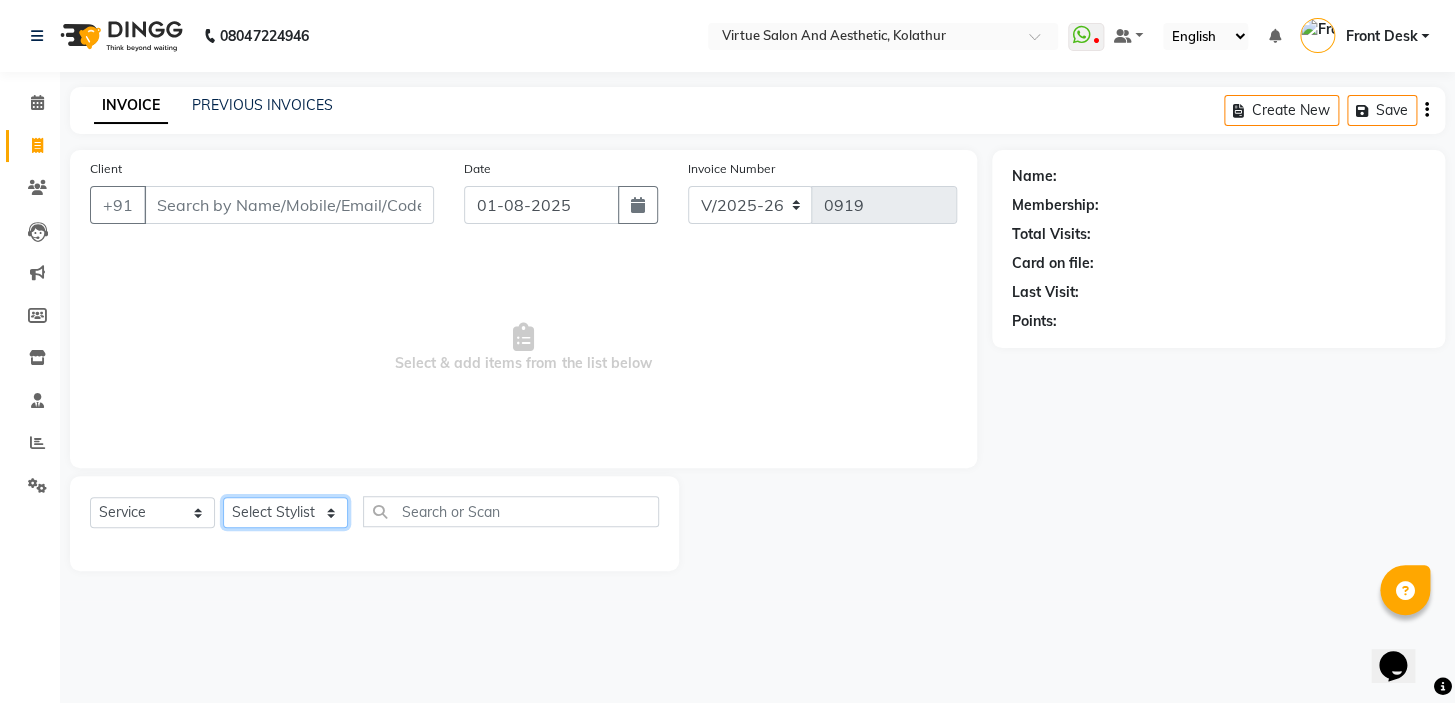 click on "Select Stylist [FIRST] [FIRST] [FIRST] Front Desk [FIRST] [FIRST] [FIRST] [FIRST] [FIRST] [FIRST]" 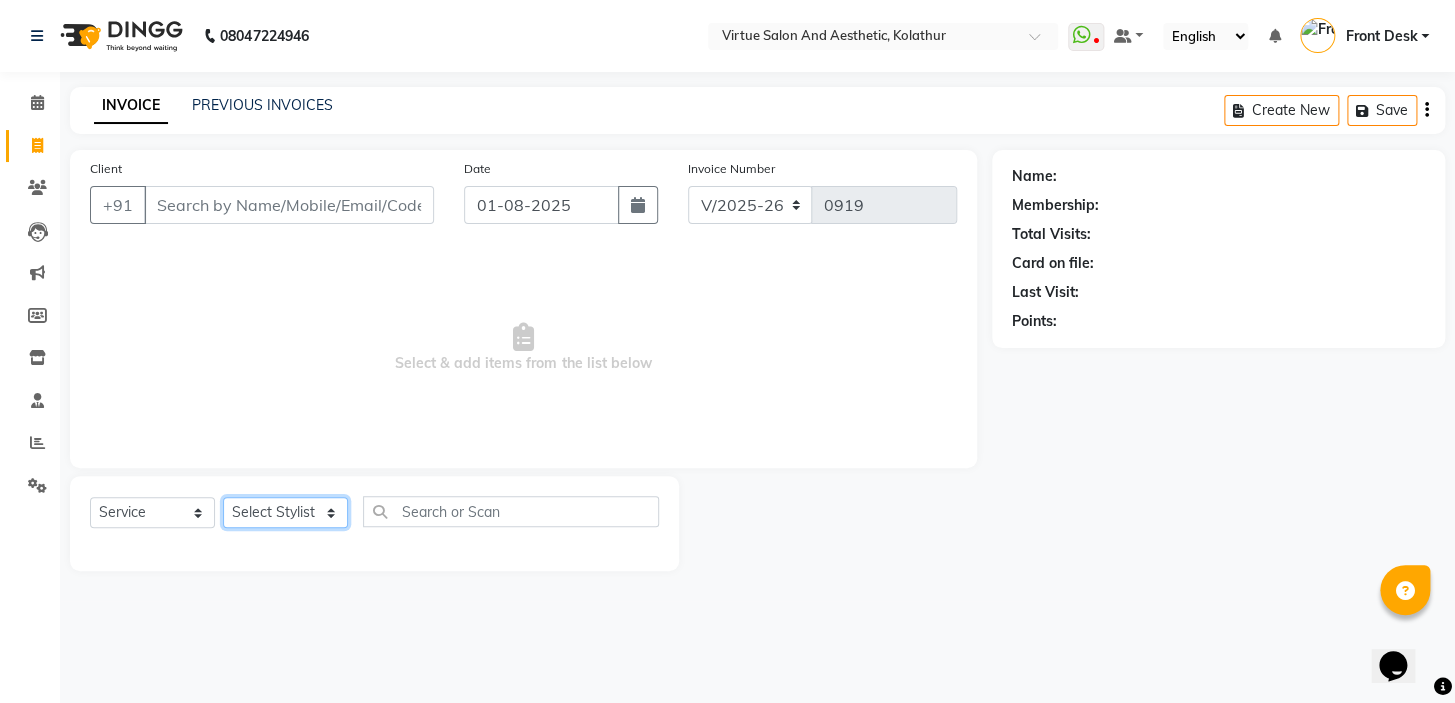 select on "59064" 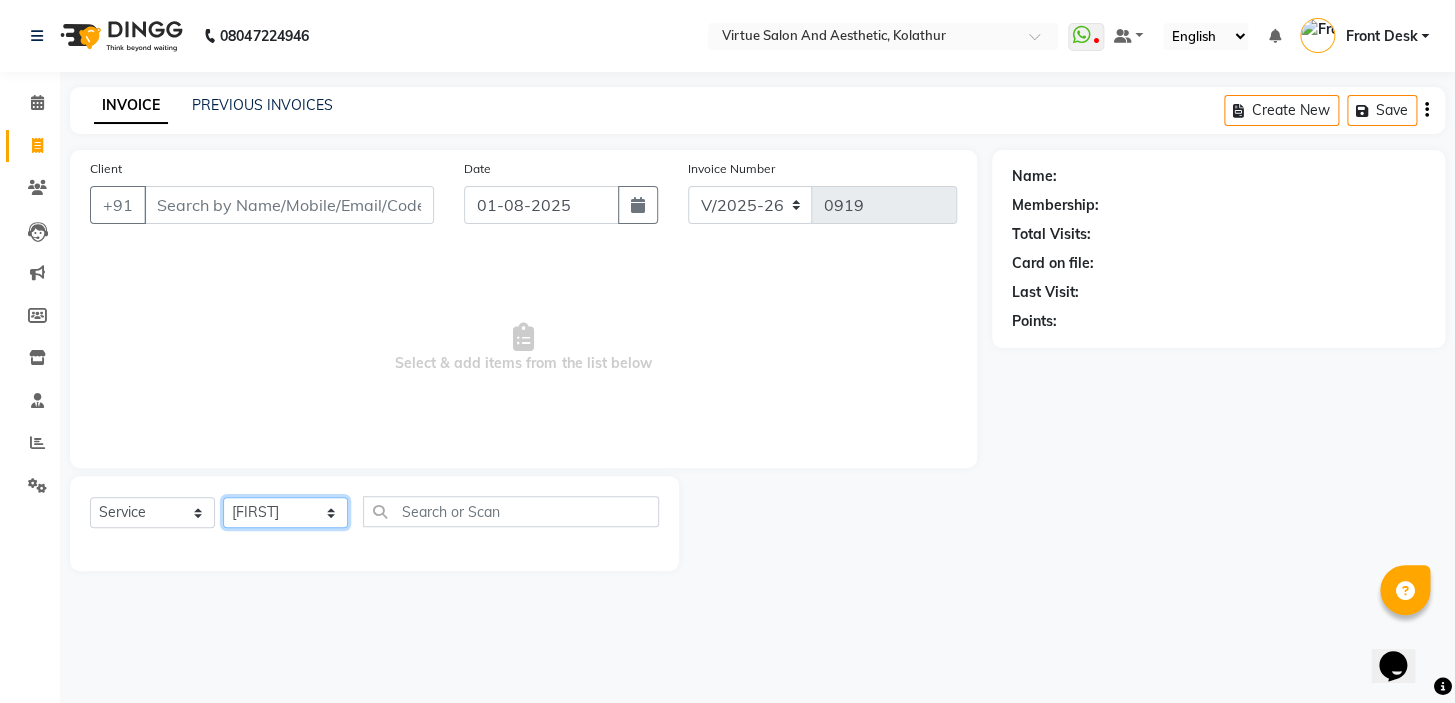 click on "Select Stylist [FIRST] [FIRST] [FIRST] Front Desk [FIRST] [FIRST] [FIRST] [FIRST] [FIRST] [FIRST]" 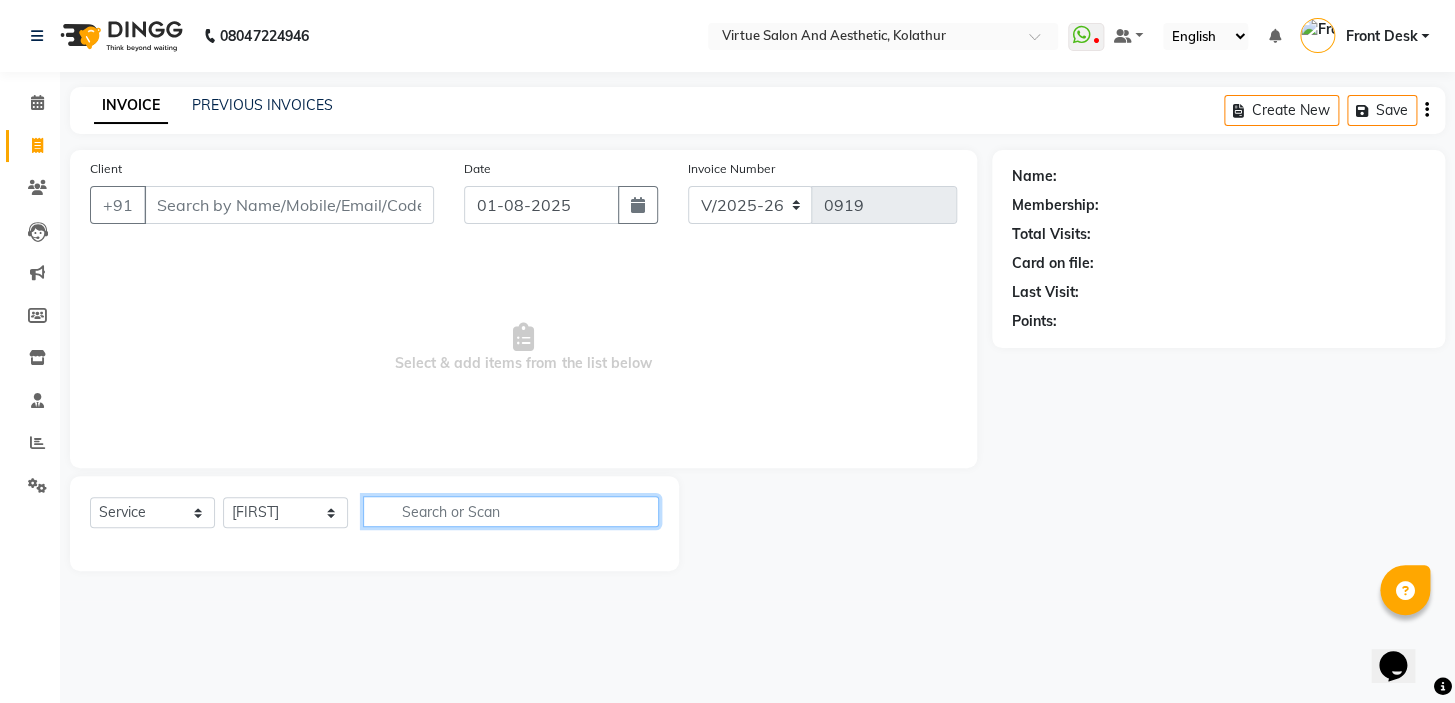 click 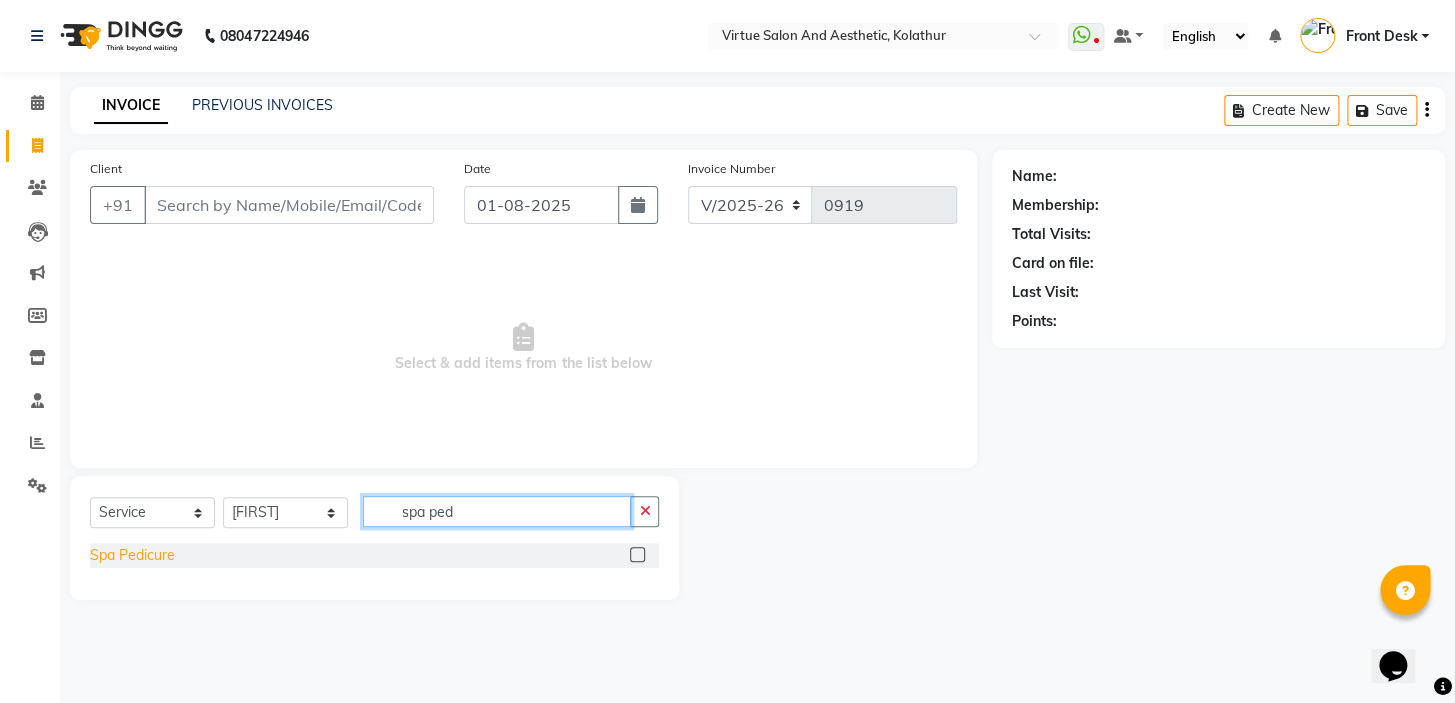 type on "spa ped" 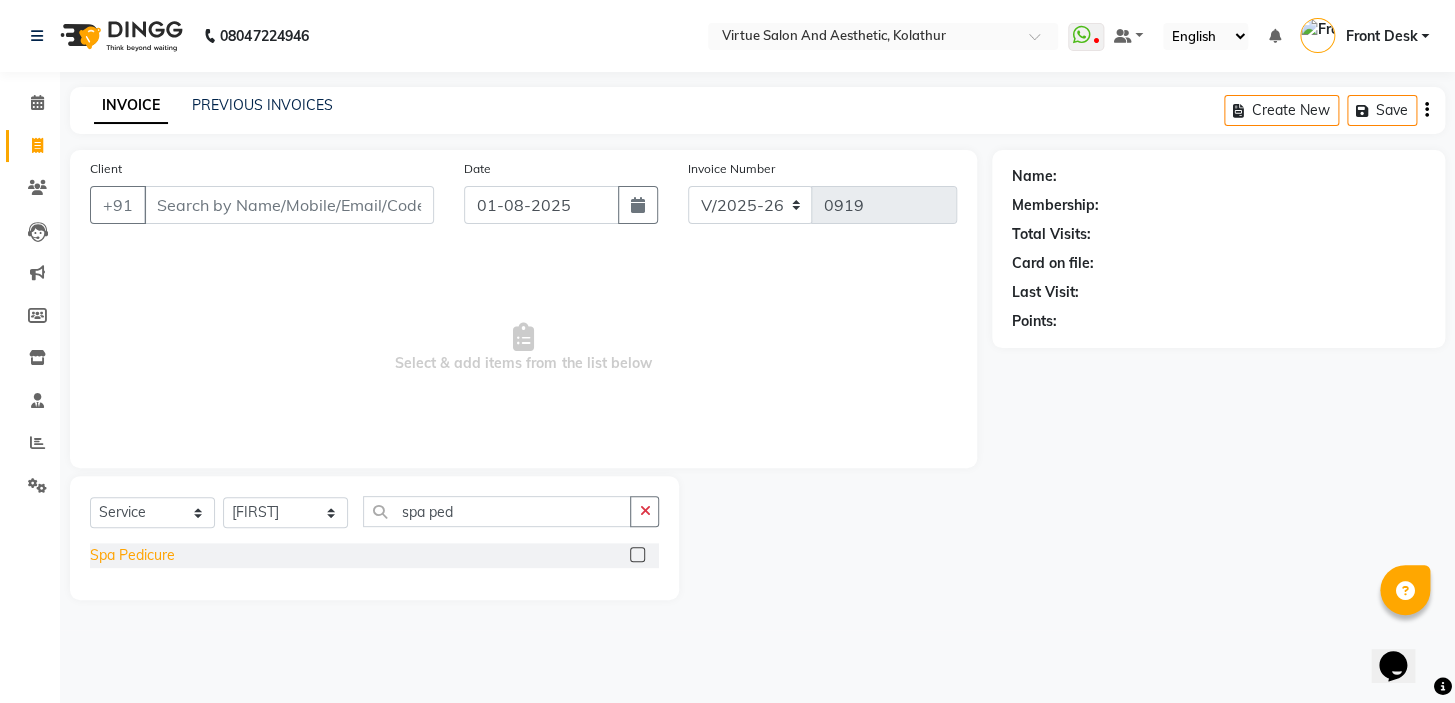 click on "Spa Pedicure" 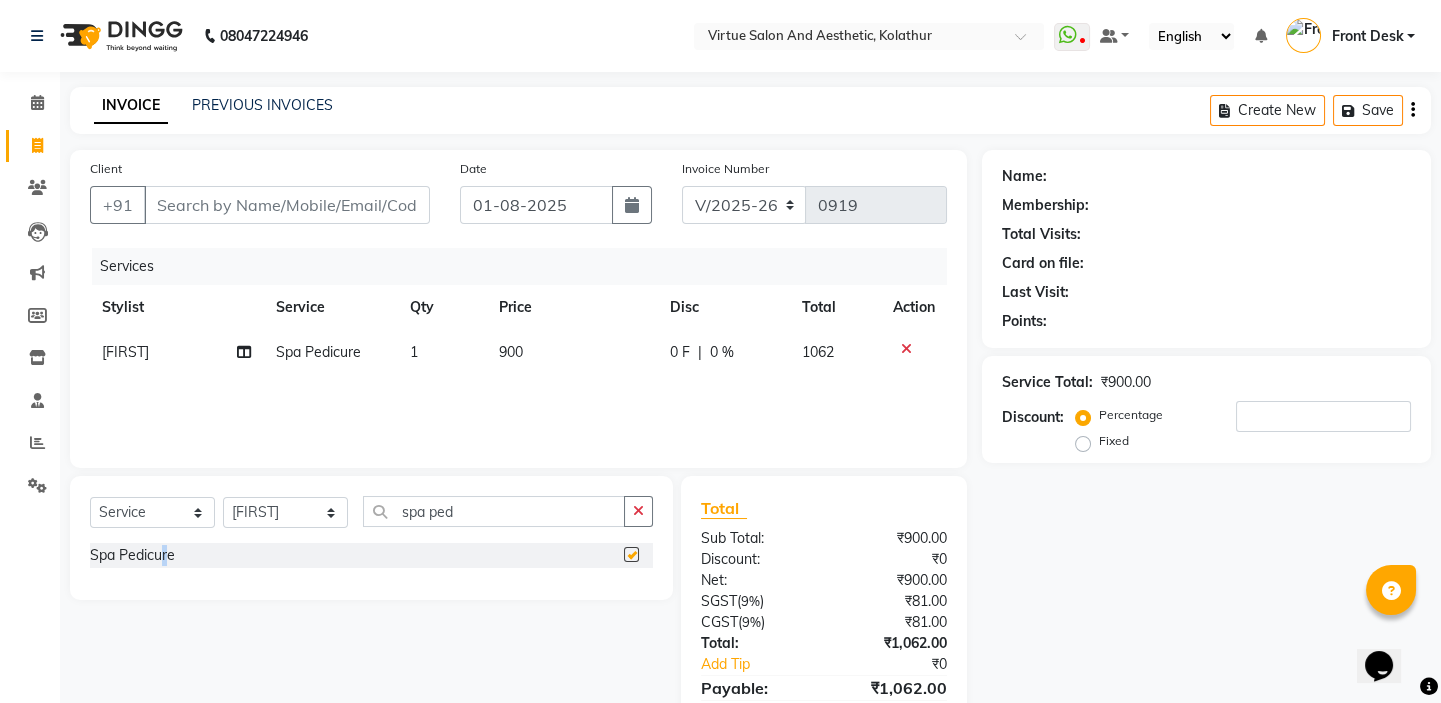 checkbox on "false" 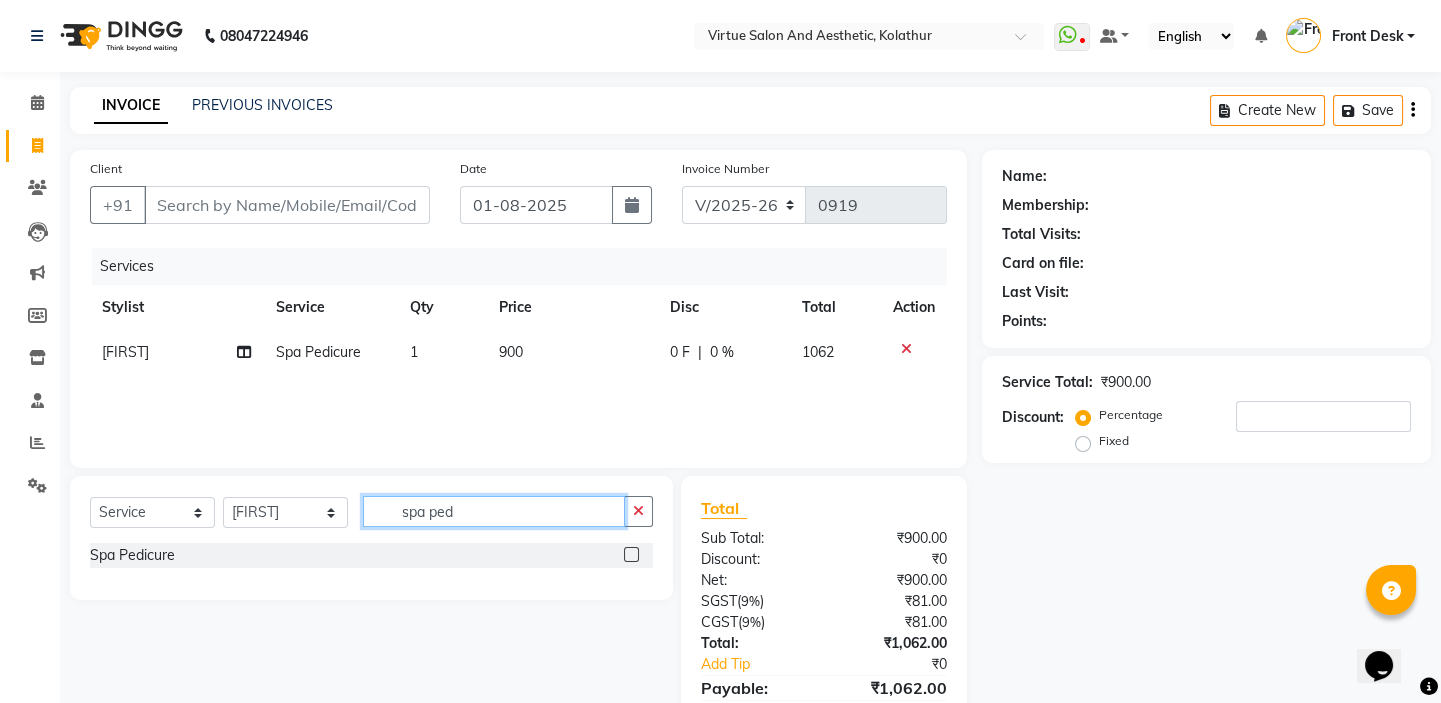 drag, startPoint x: 480, startPoint y: 514, endPoint x: 313, endPoint y: 460, distance: 175.51353 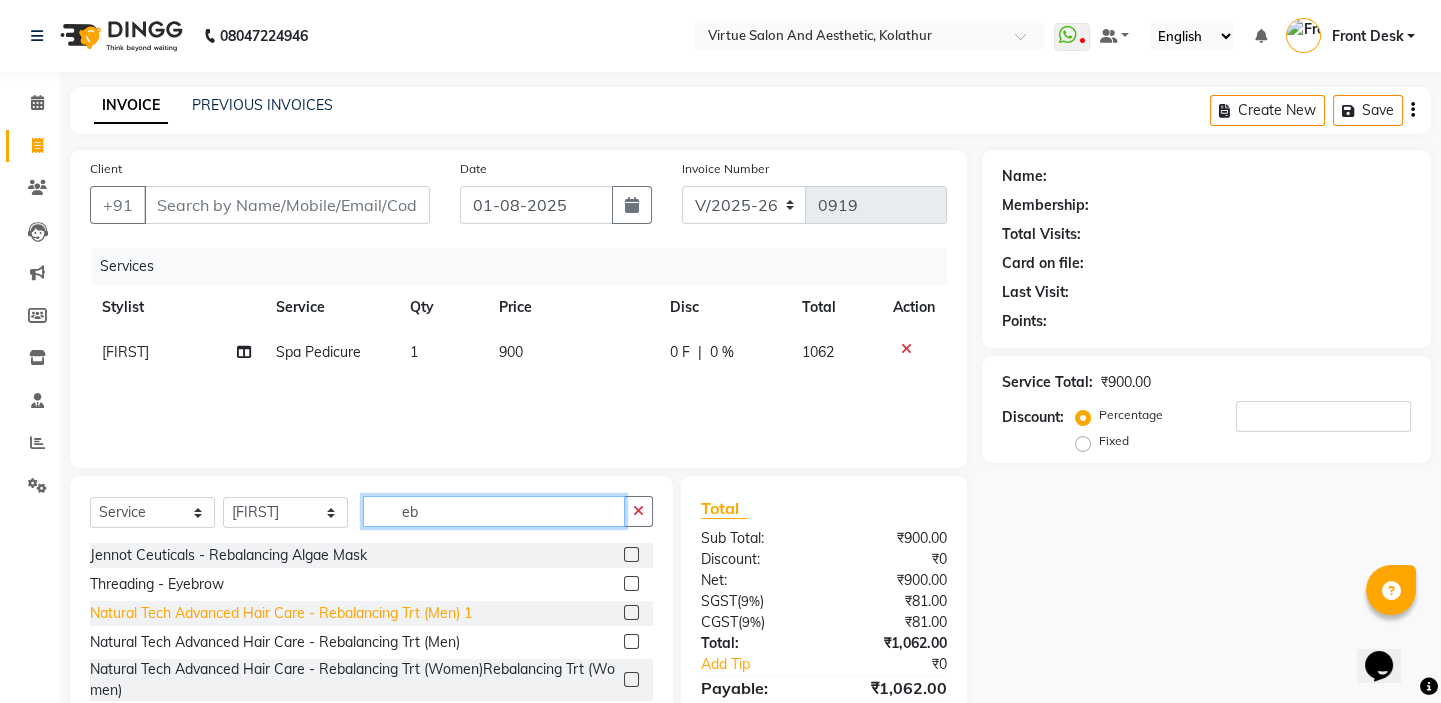 type on "eb" 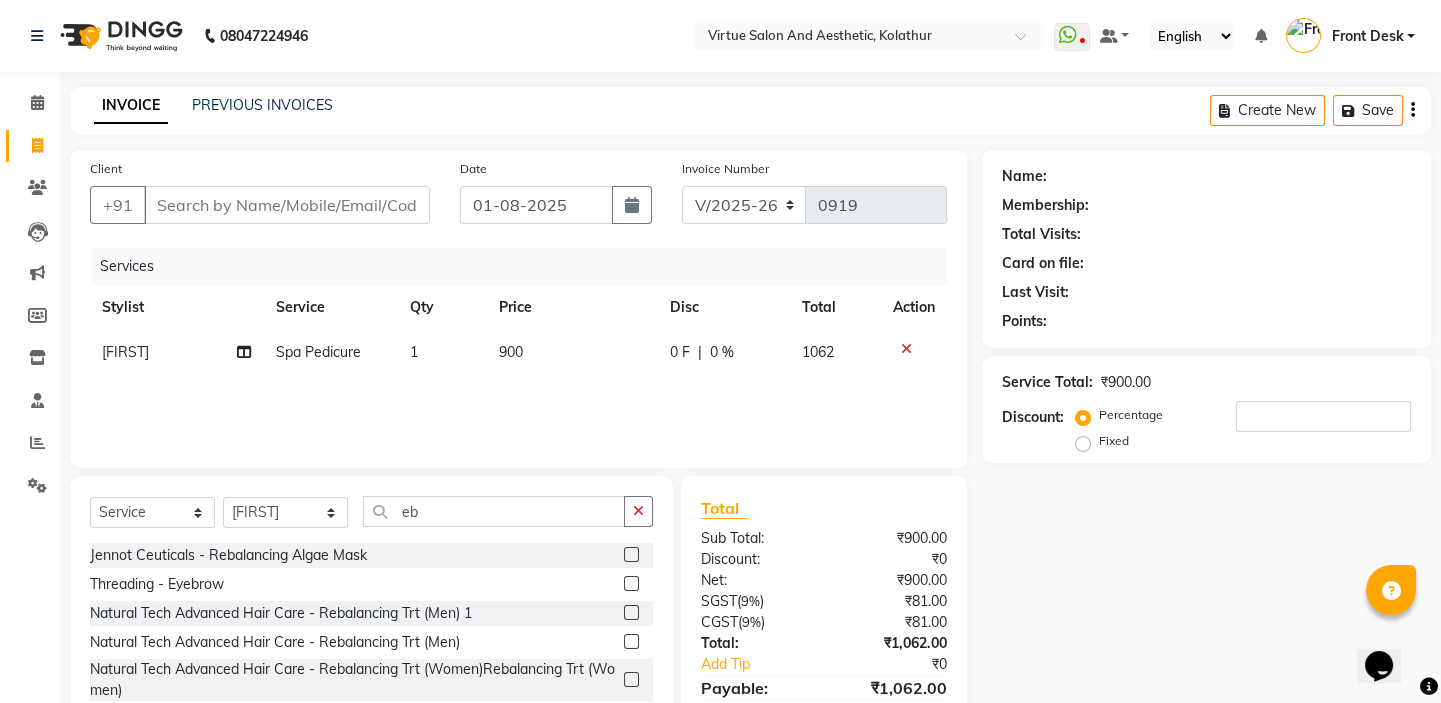 drag, startPoint x: 195, startPoint y: 610, endPoint x: 197, endPoint y: 600, distance: 10.198039 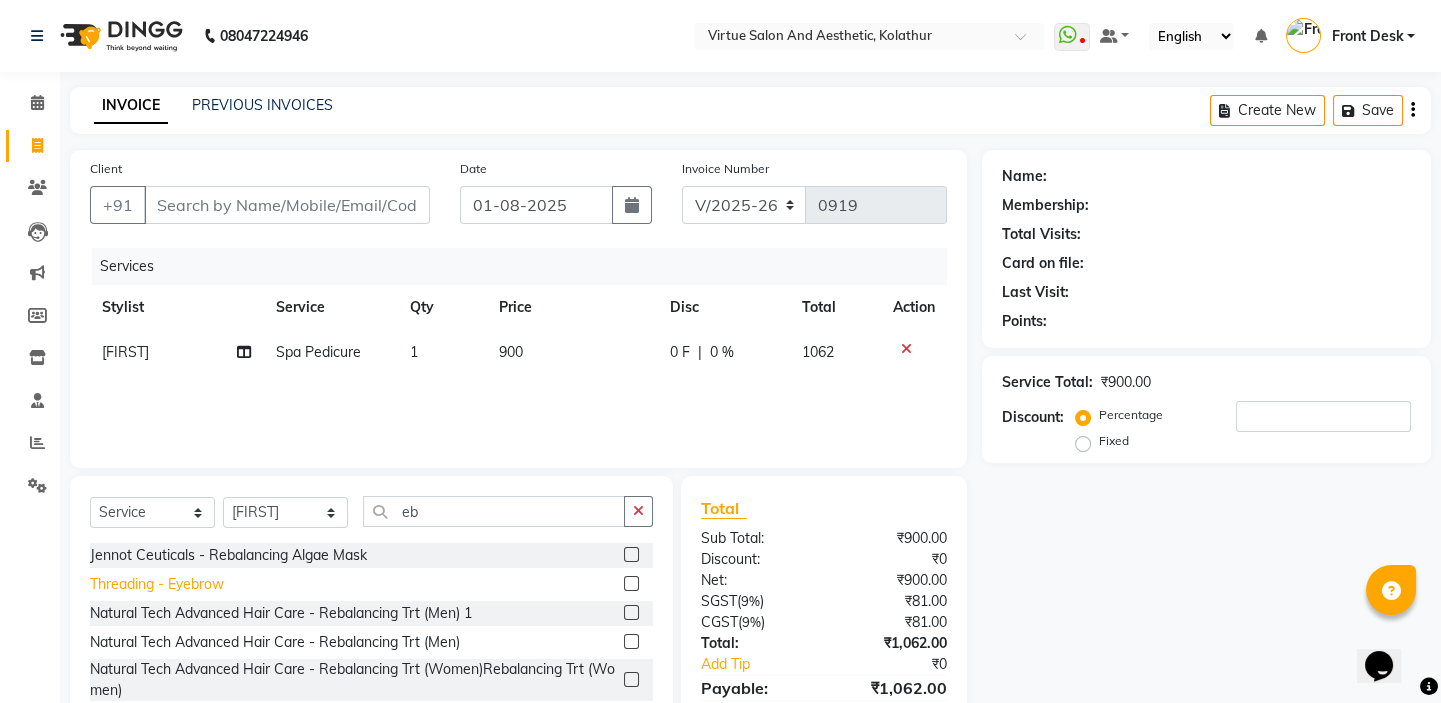 click on "Threading - Eyebrow" 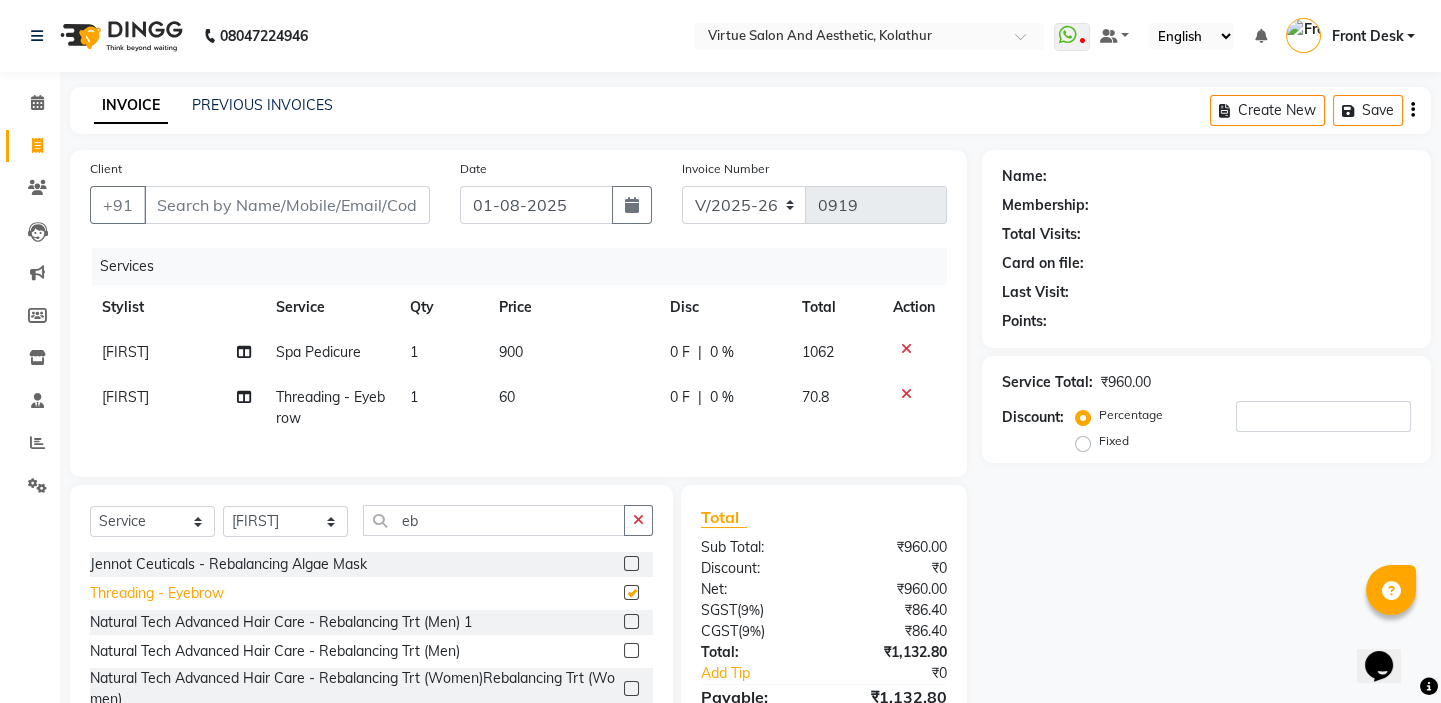 checkbox on "false" 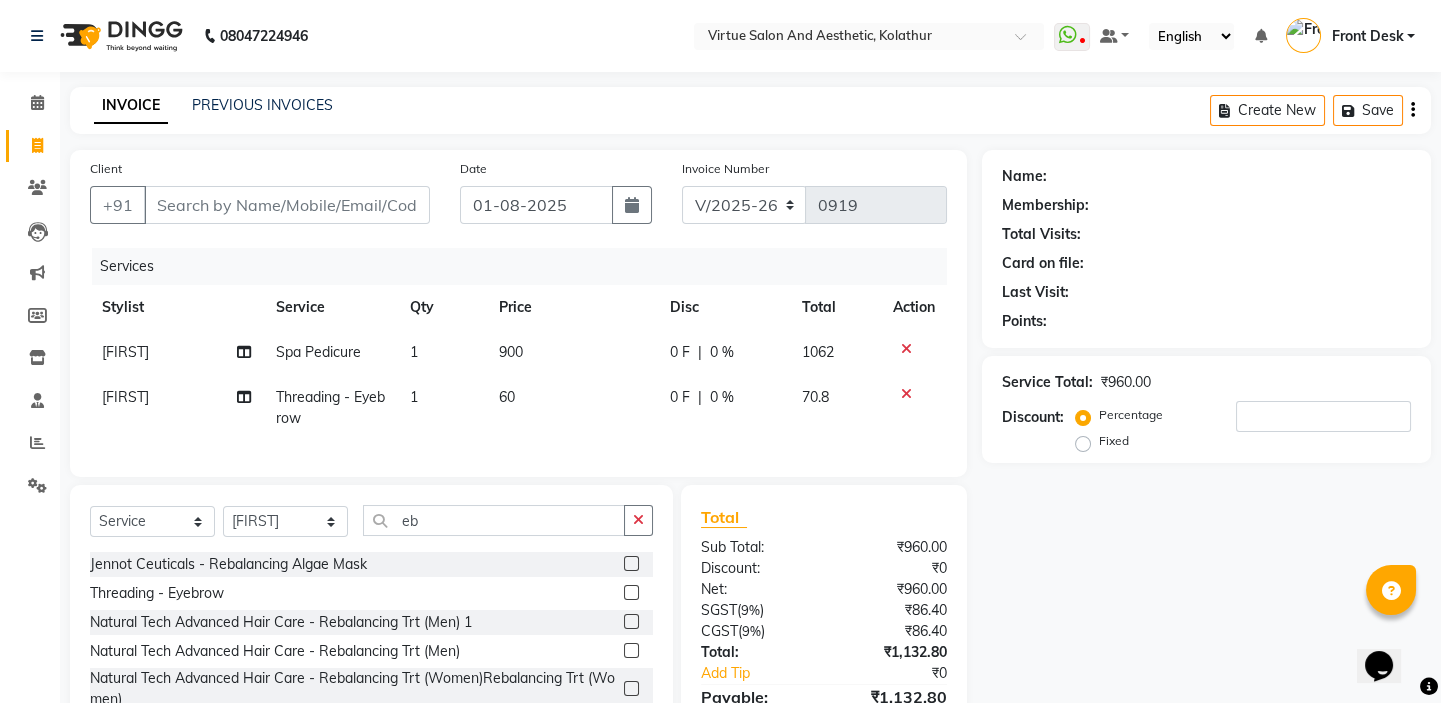 click on "Services" 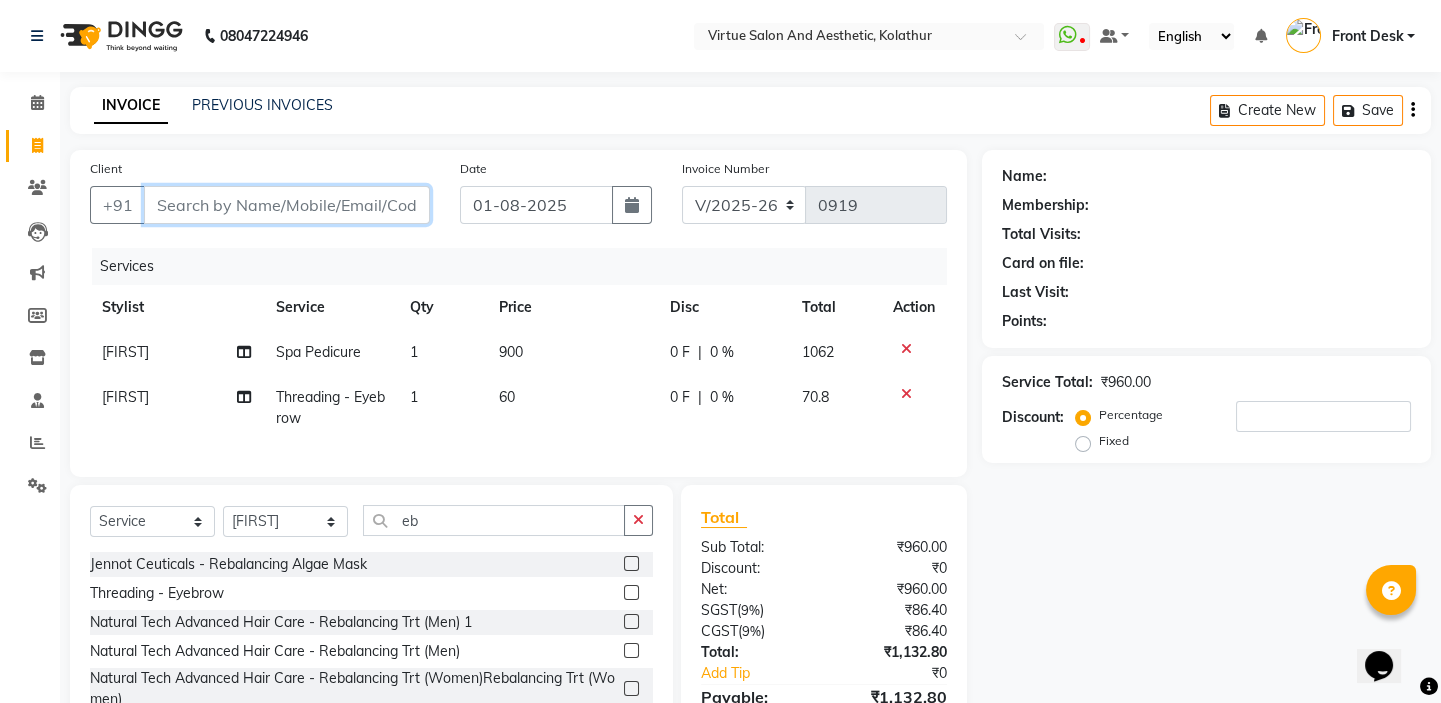 click on "Client" at bounding box center (287, 205) 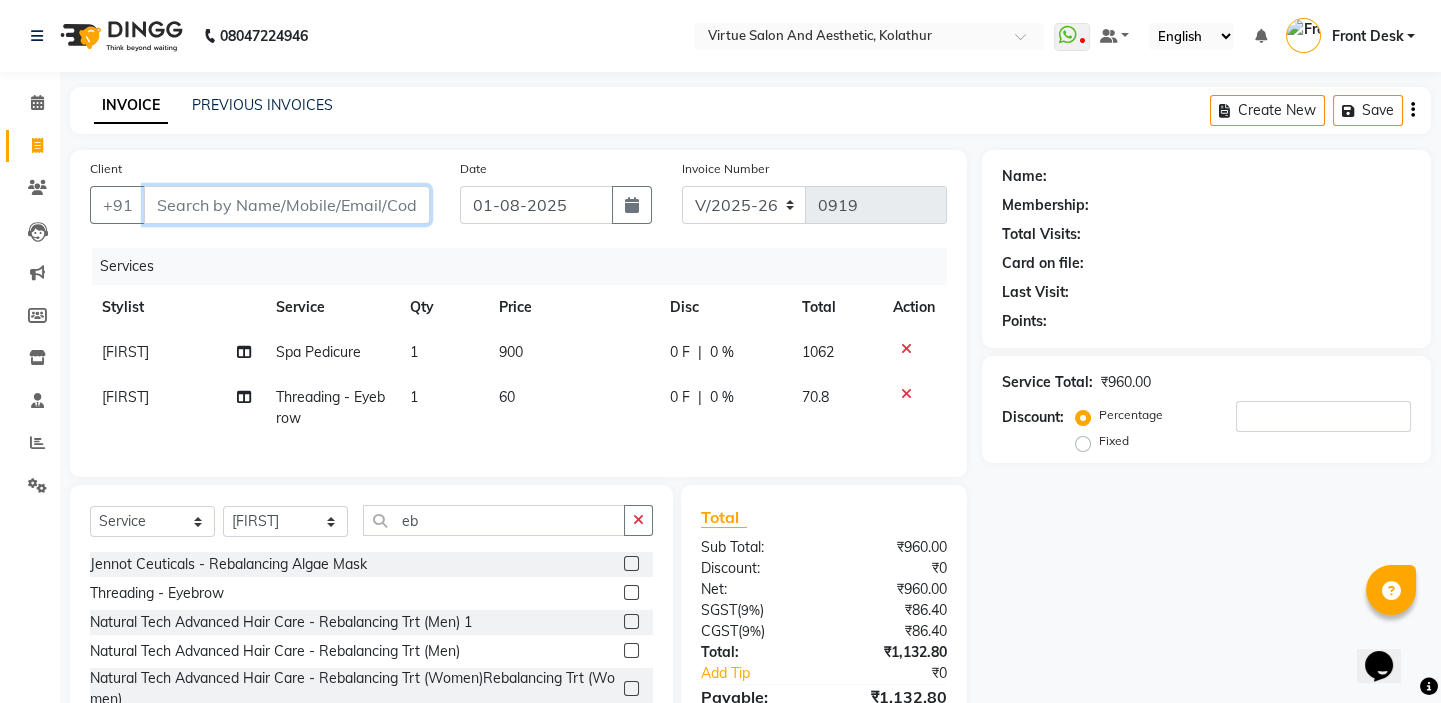 type on "9" 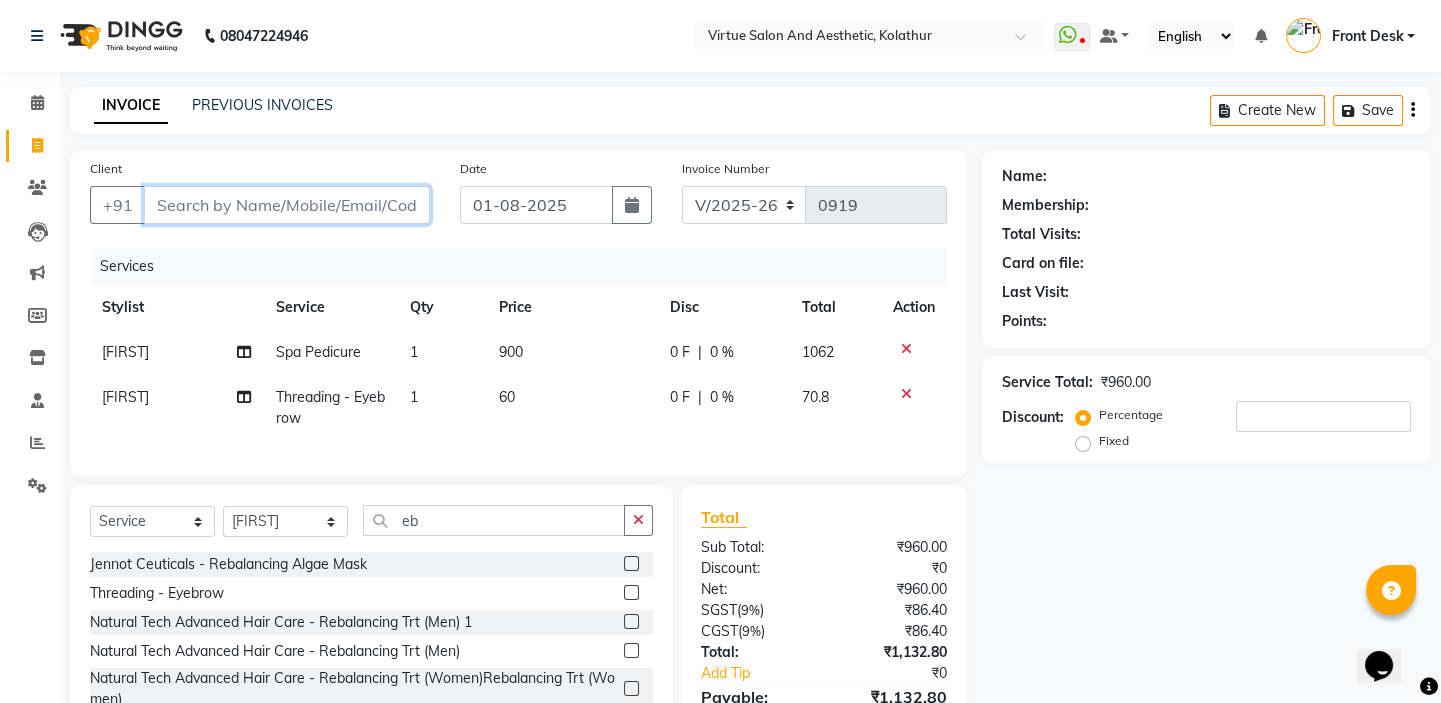 type on "0" 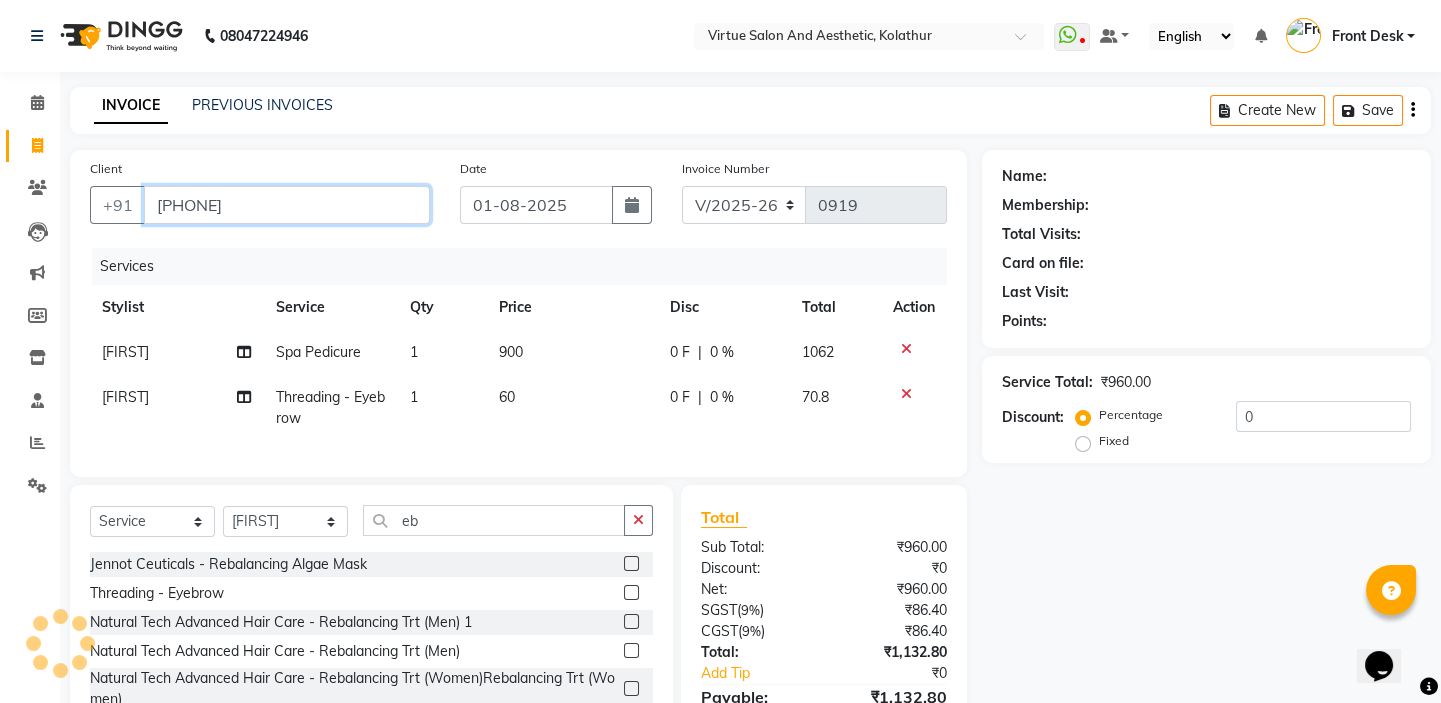 type on "[PHONE]" 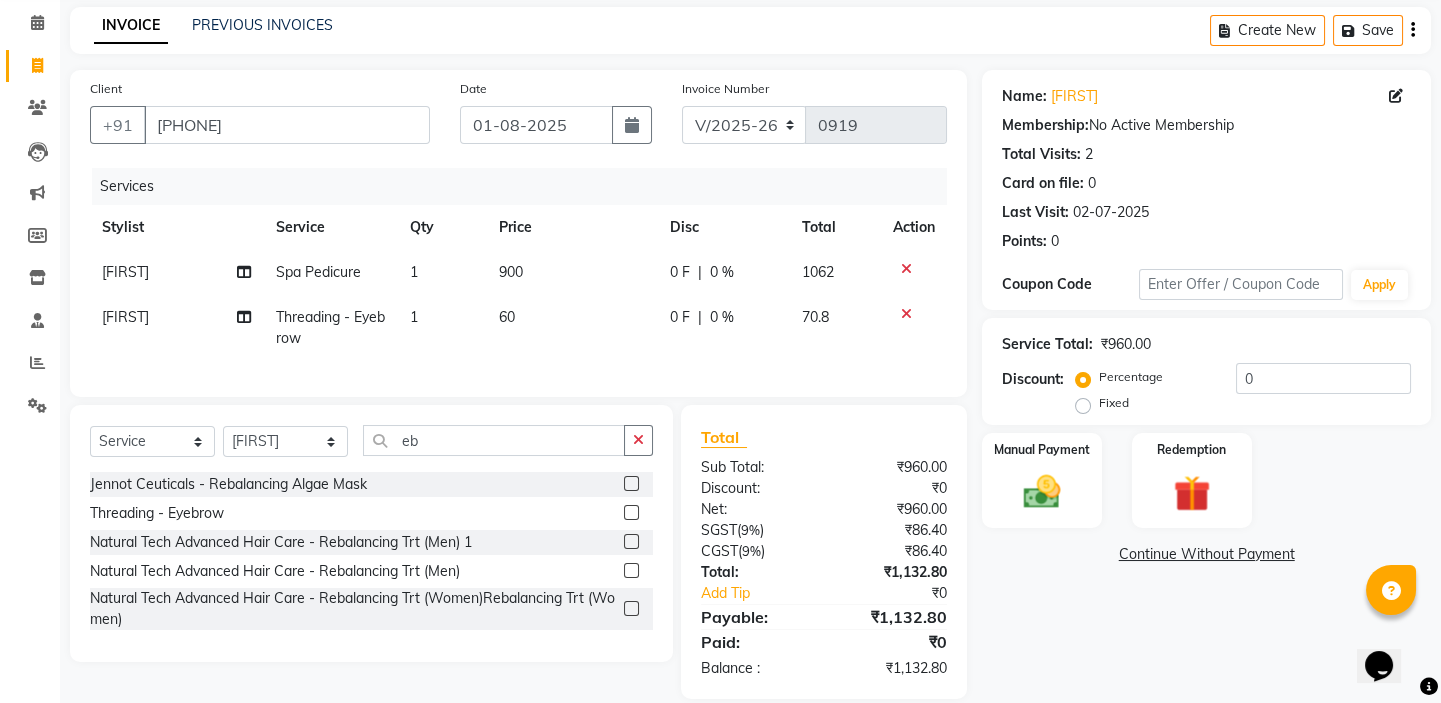 scroll, scrollTop: 120, scrollLeft: 0, axis: vertical 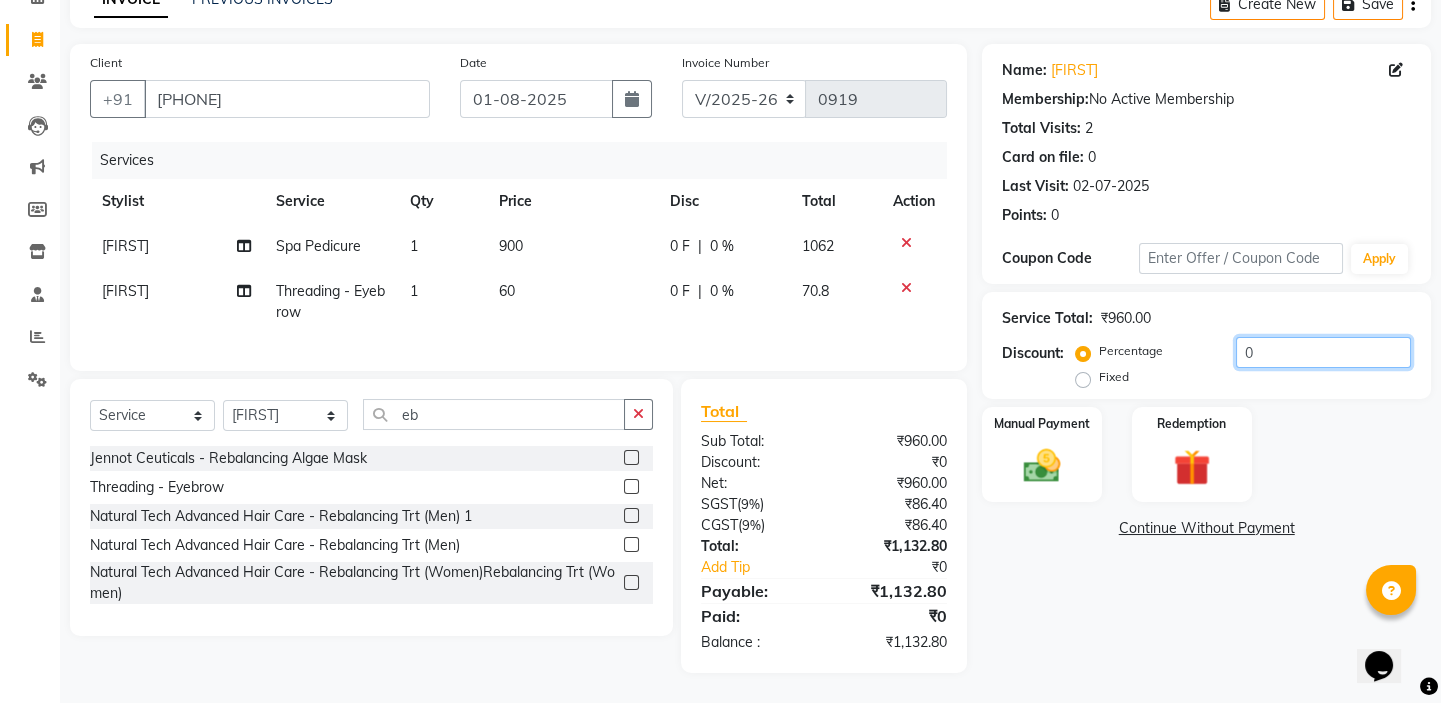 drag, startPoint x: 1274, startPoint y: 339, endPoint x: 1188, endPoint y: 312, distance: 90.13878 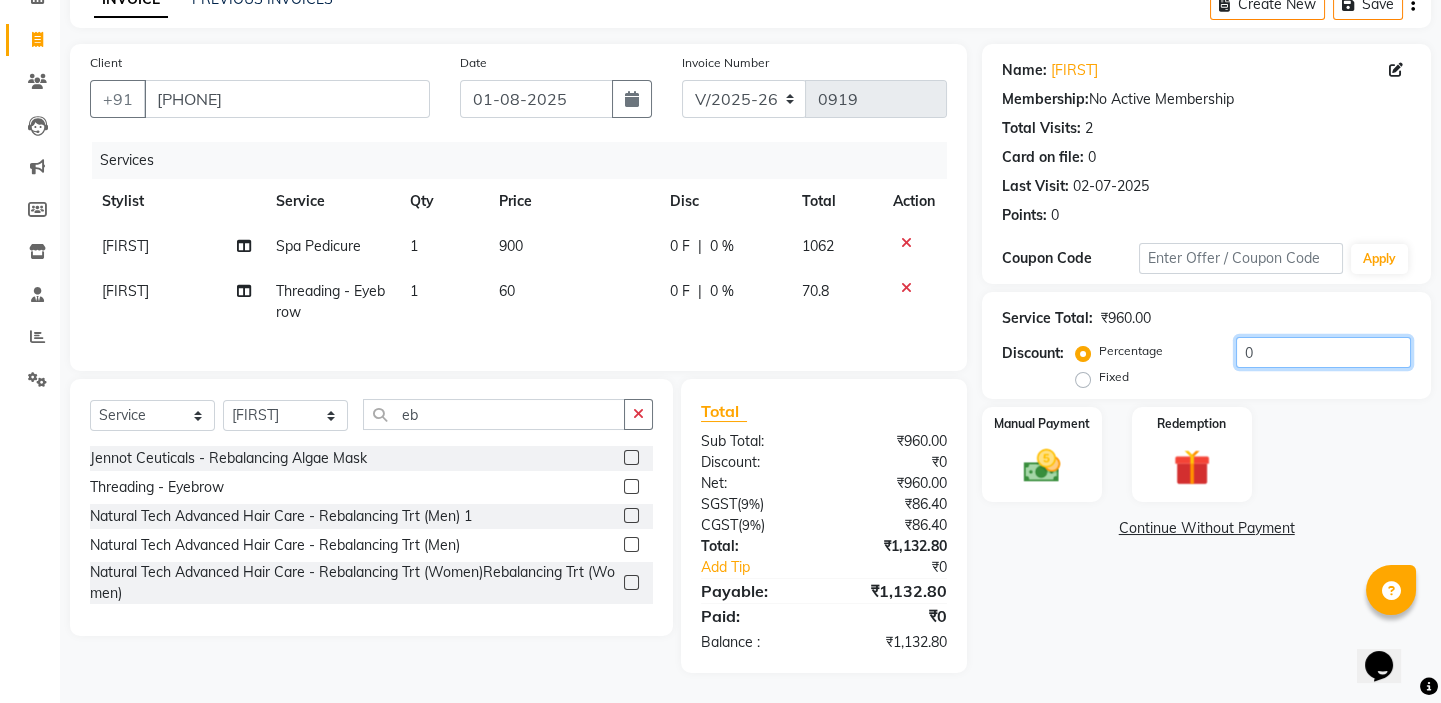click on "Service Total:  ₹960.00  Discount:  Percentage   Fixed  0" 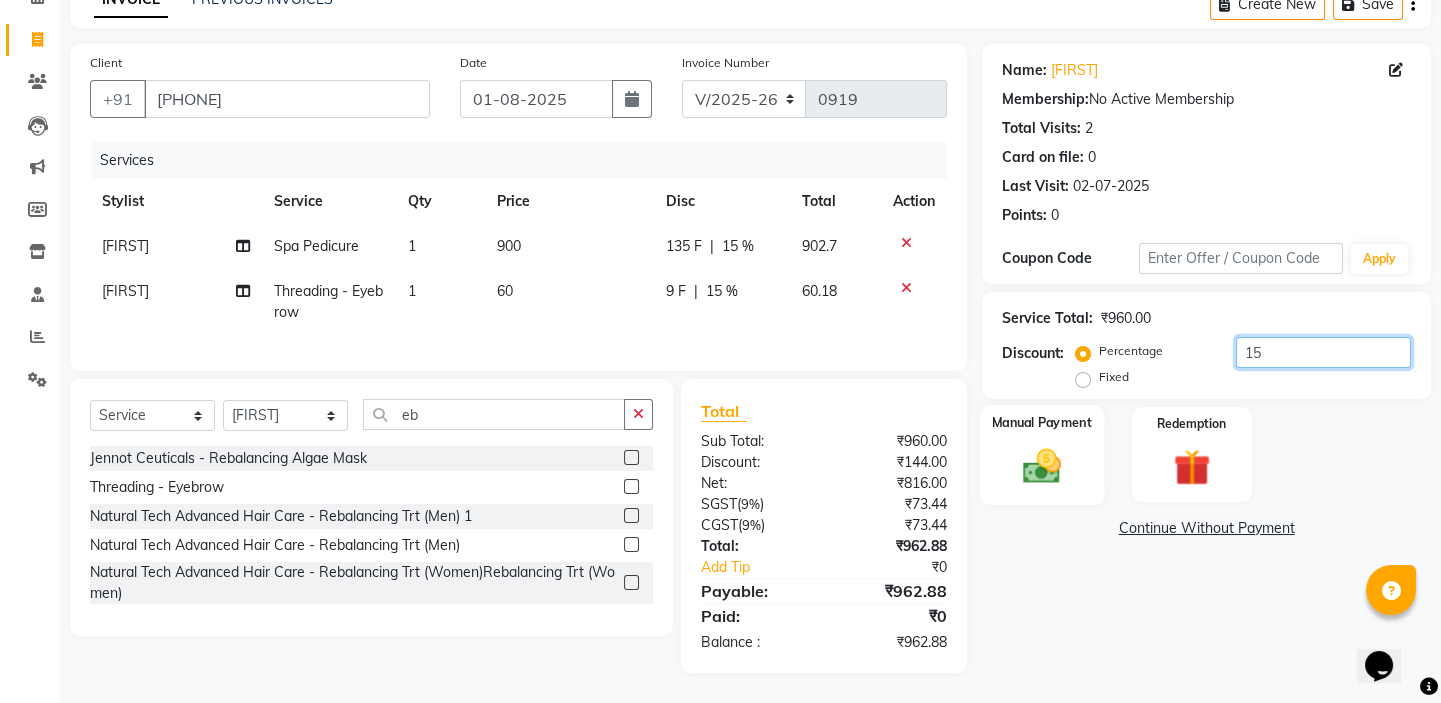 type on "15" 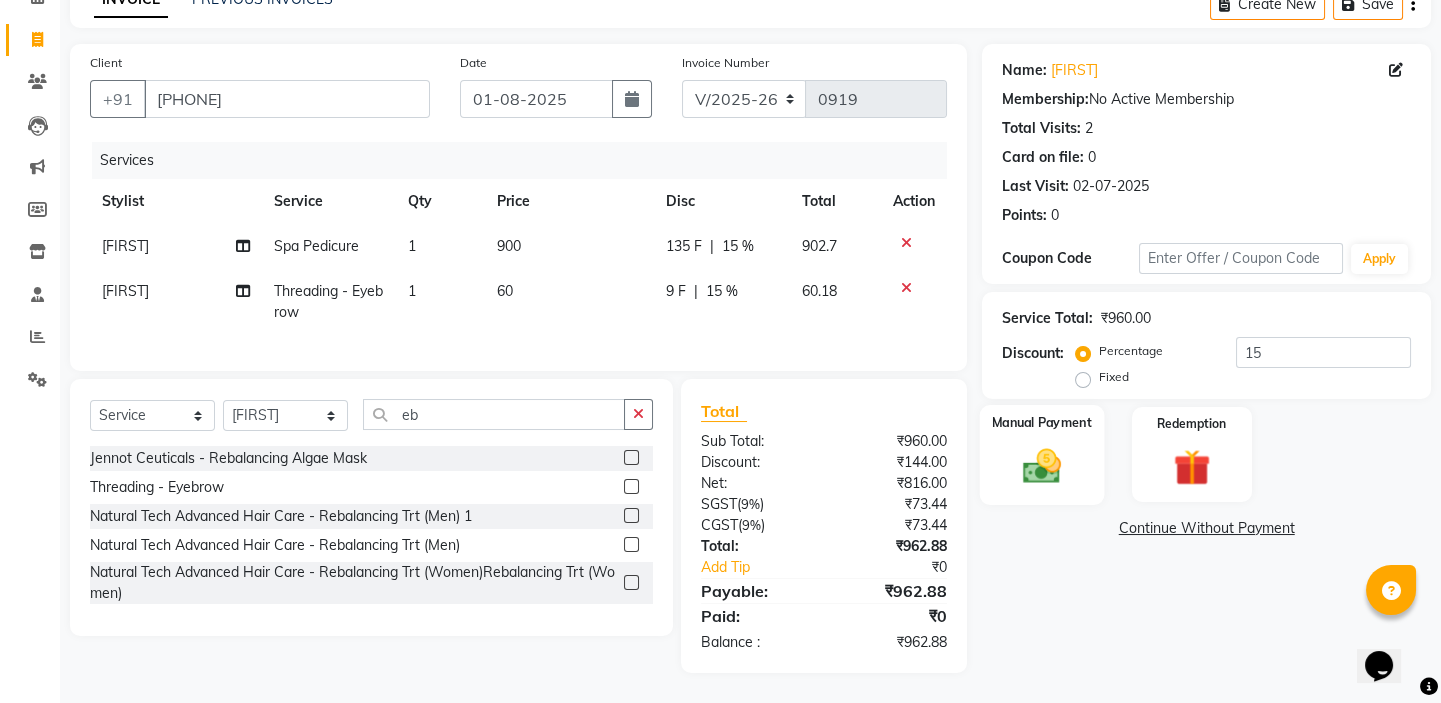 click 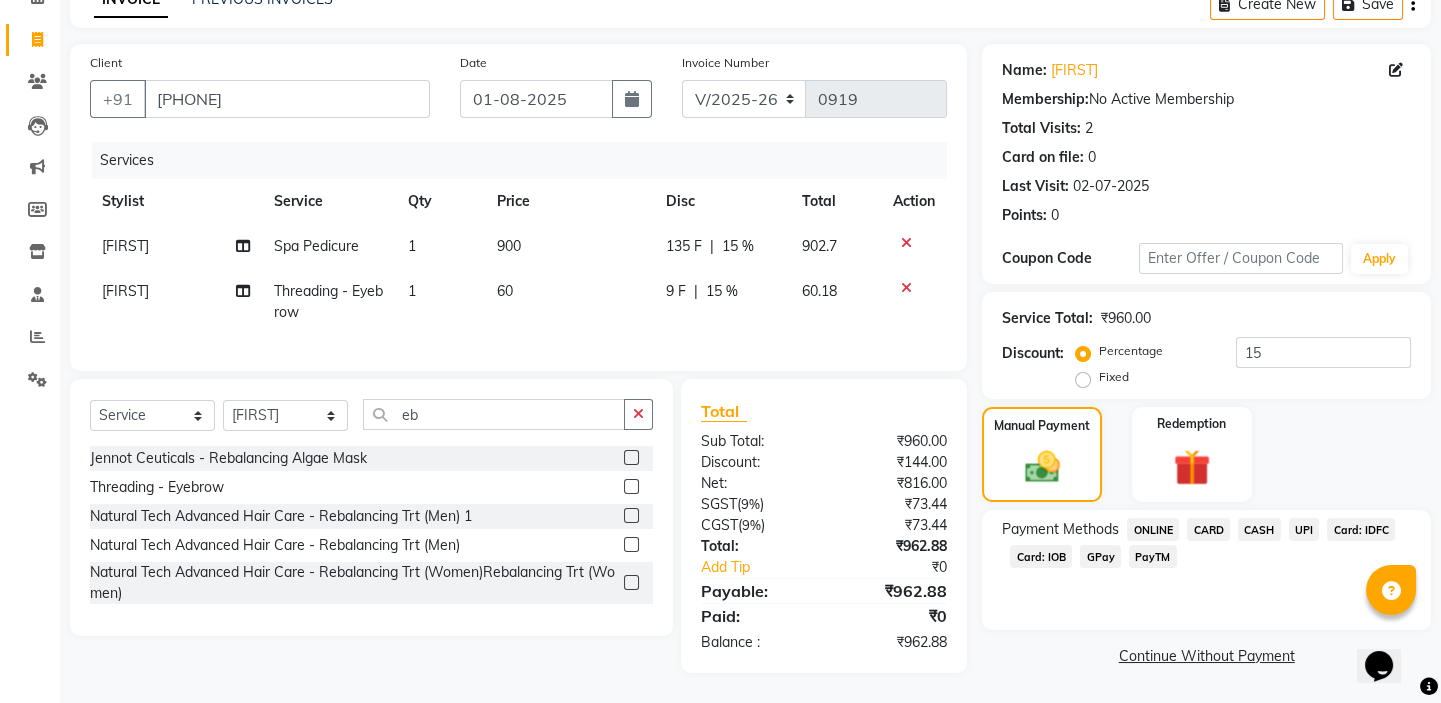 click on "UPI" 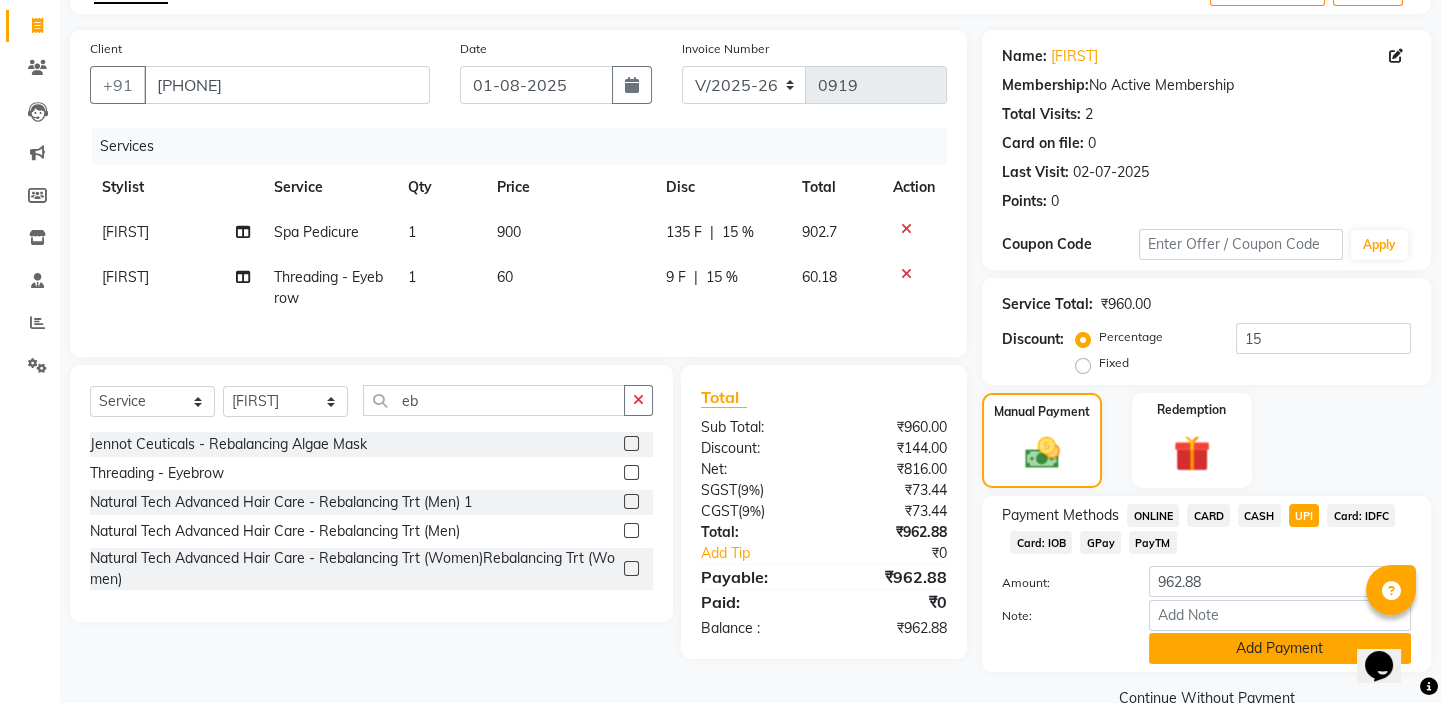 click on "Add Payment" 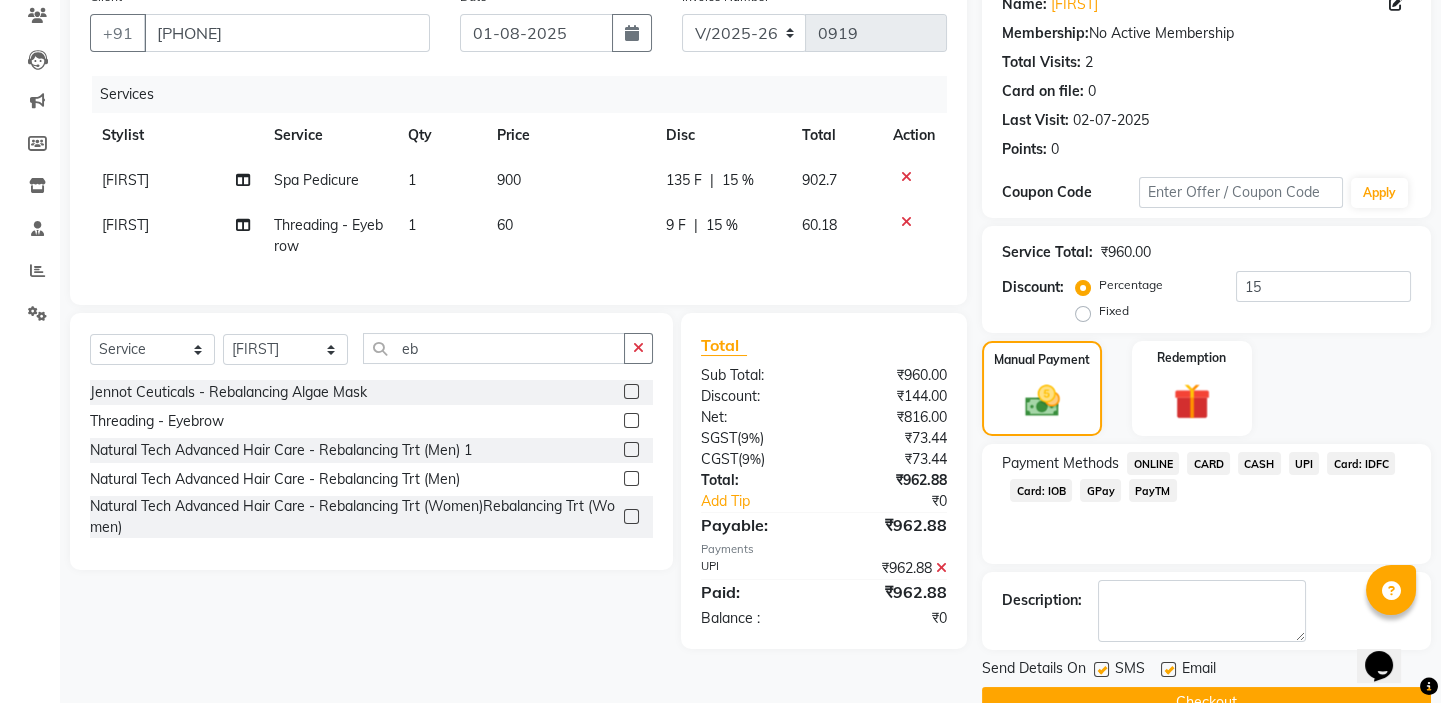 scroll, scrollTop: 216, scrollLeft: 0, axis: vertical 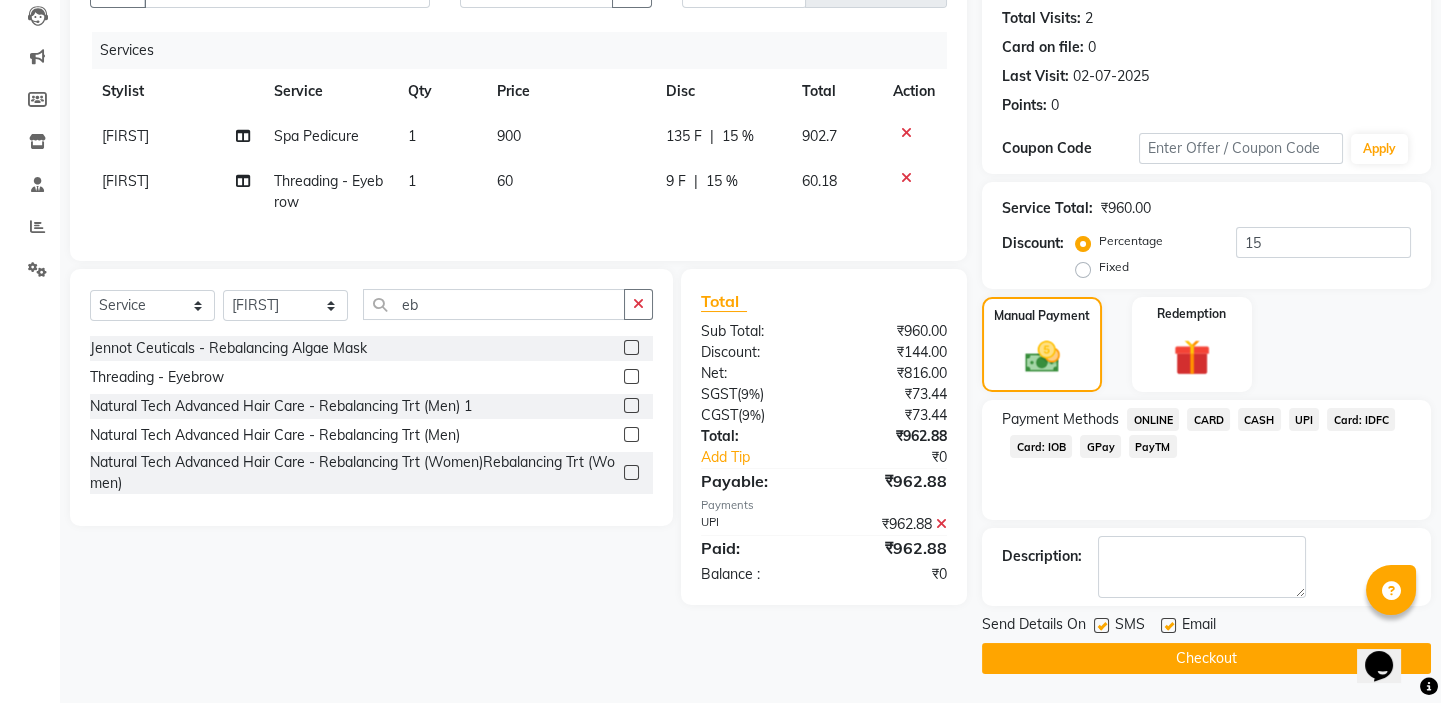 click on "Checkout" 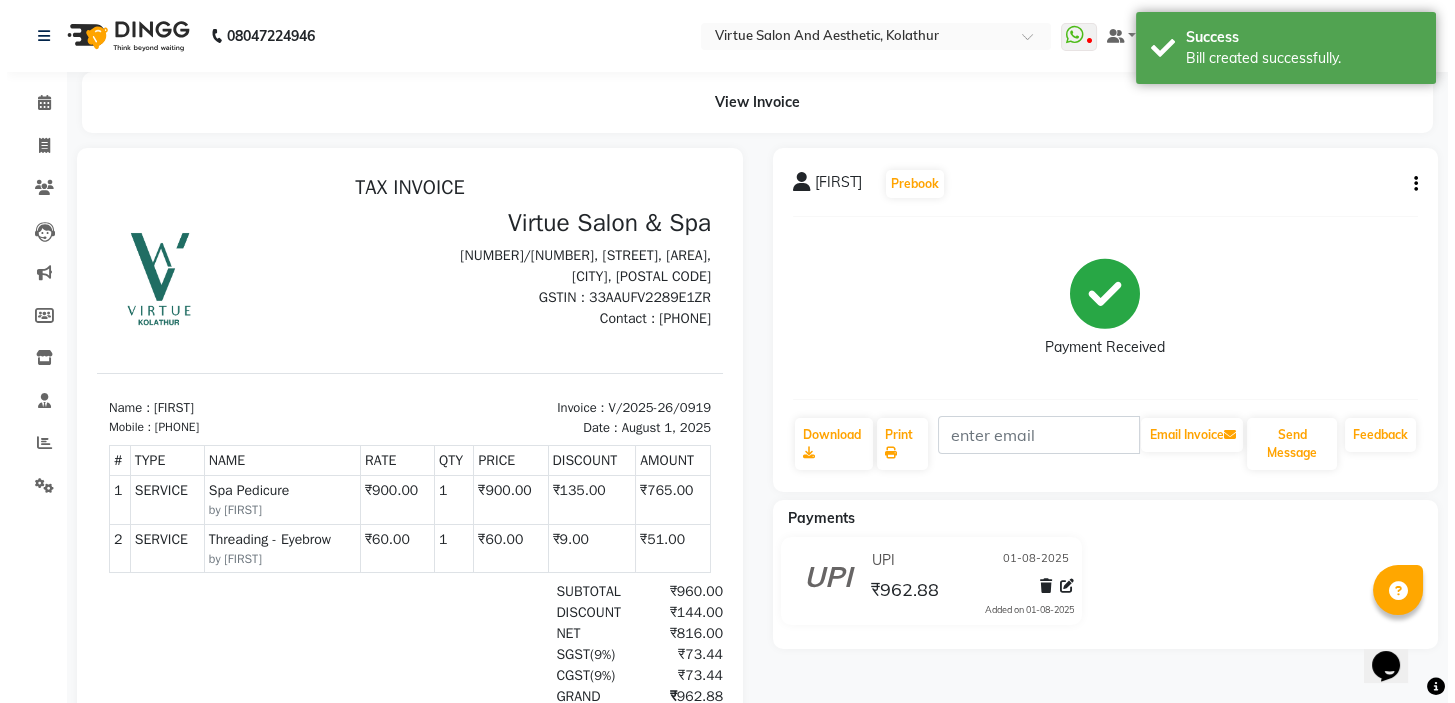 scroll, scrollTop: 0, scrollLeft: 0, axis: both 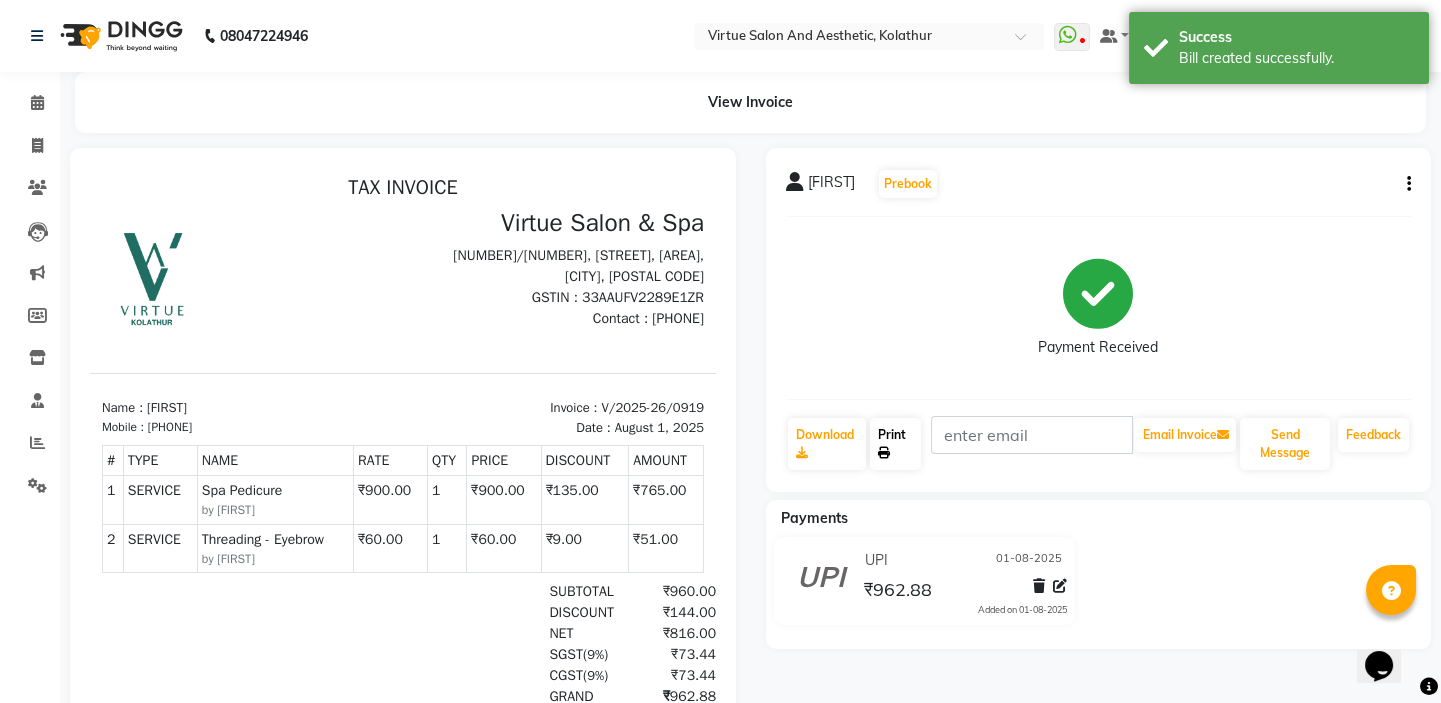 click on "Print" 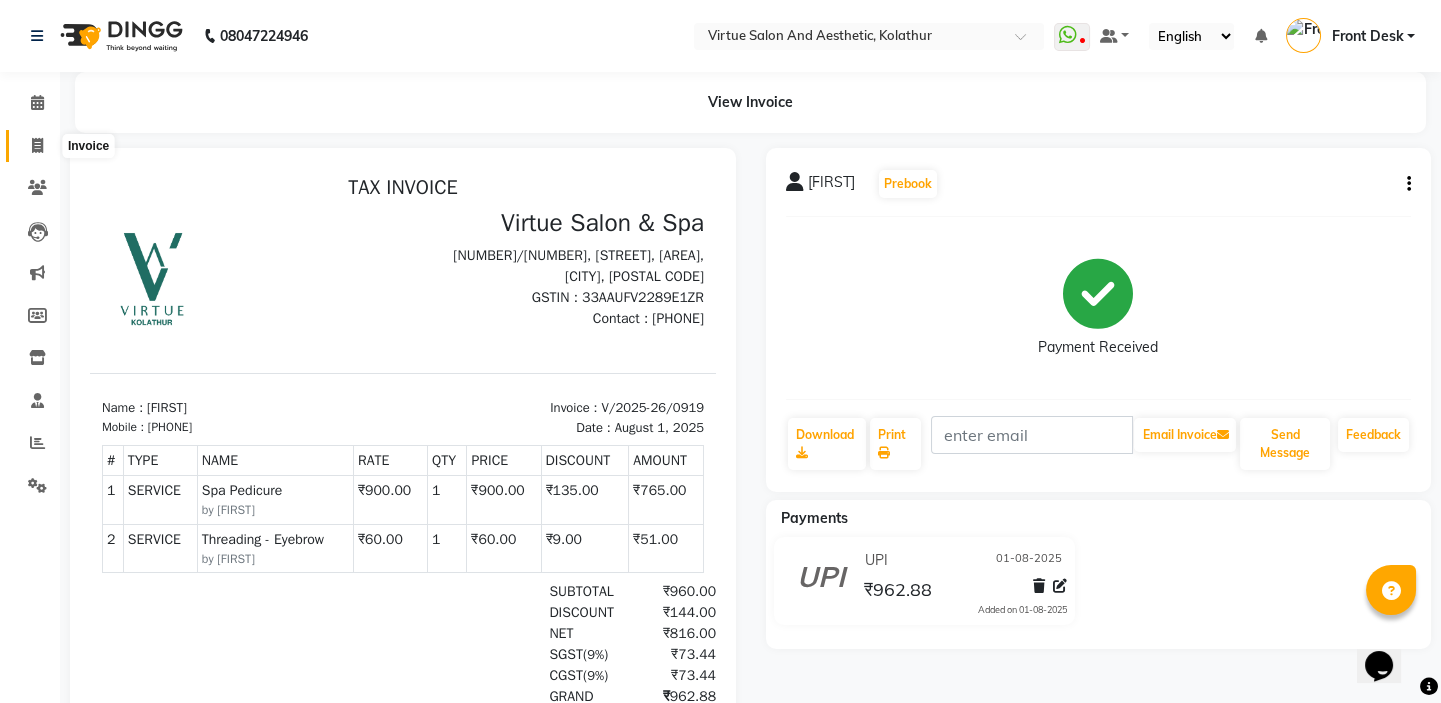 drag, startPoint x: 25, startPoint y: 146, endPoint x: 239, endPoint y: 9, distance: 254.09644 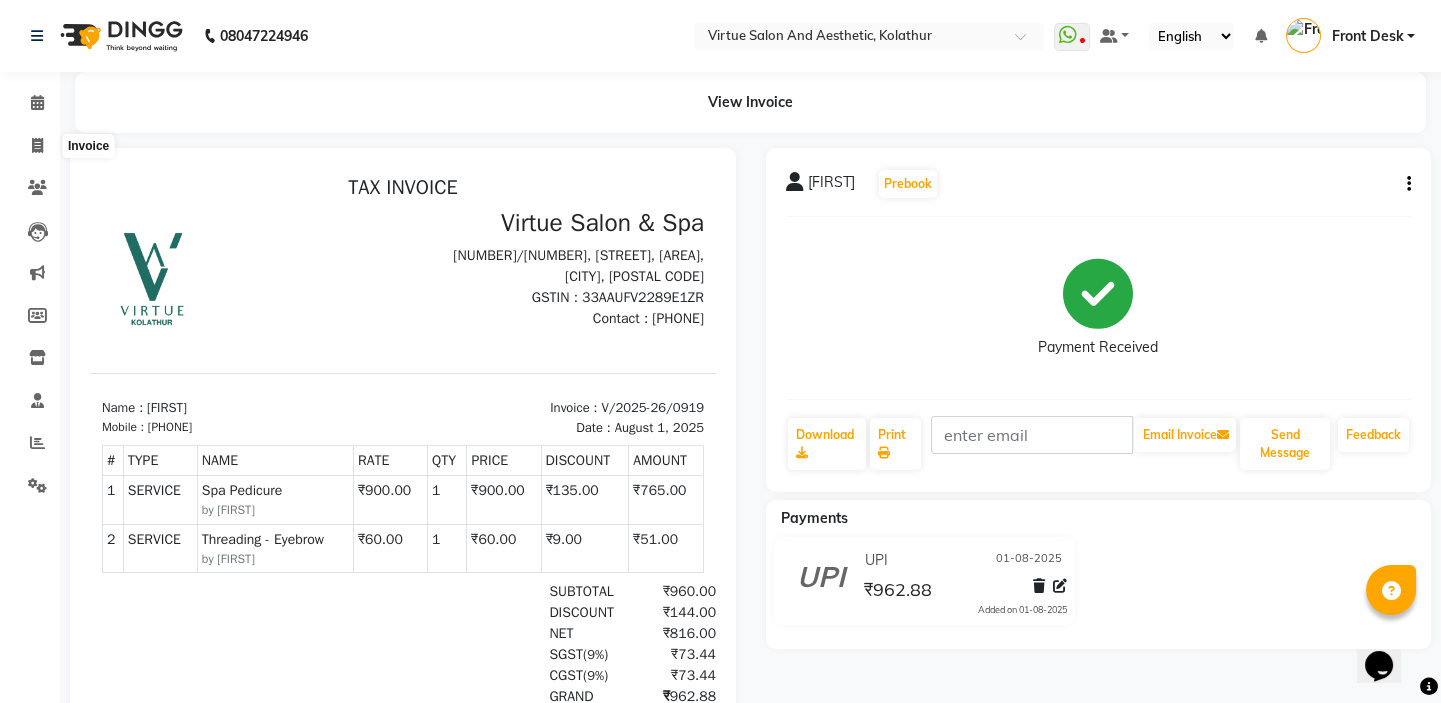 select on "7053" 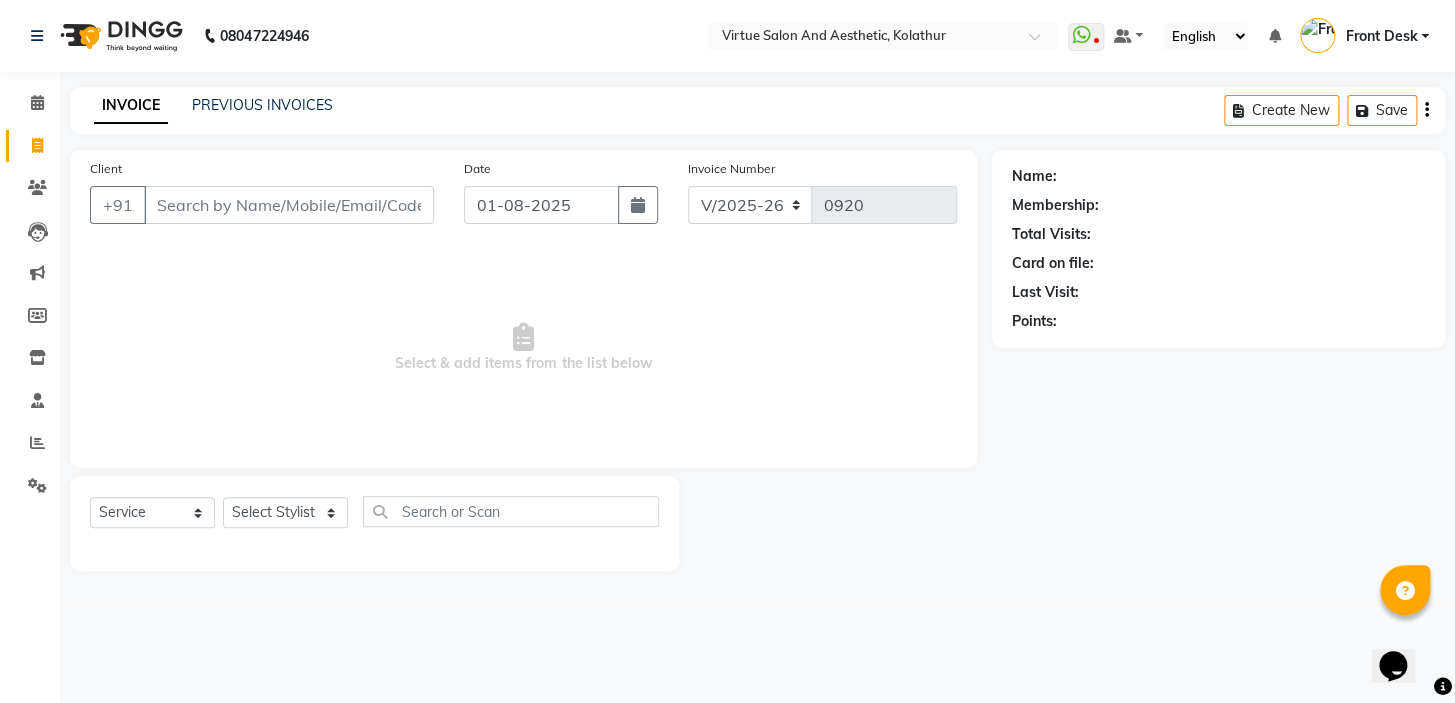 drag, startPoint x: 339, startPoint y: 360, endPoint x: 909, endPoint y: 400, distance: 571.4018 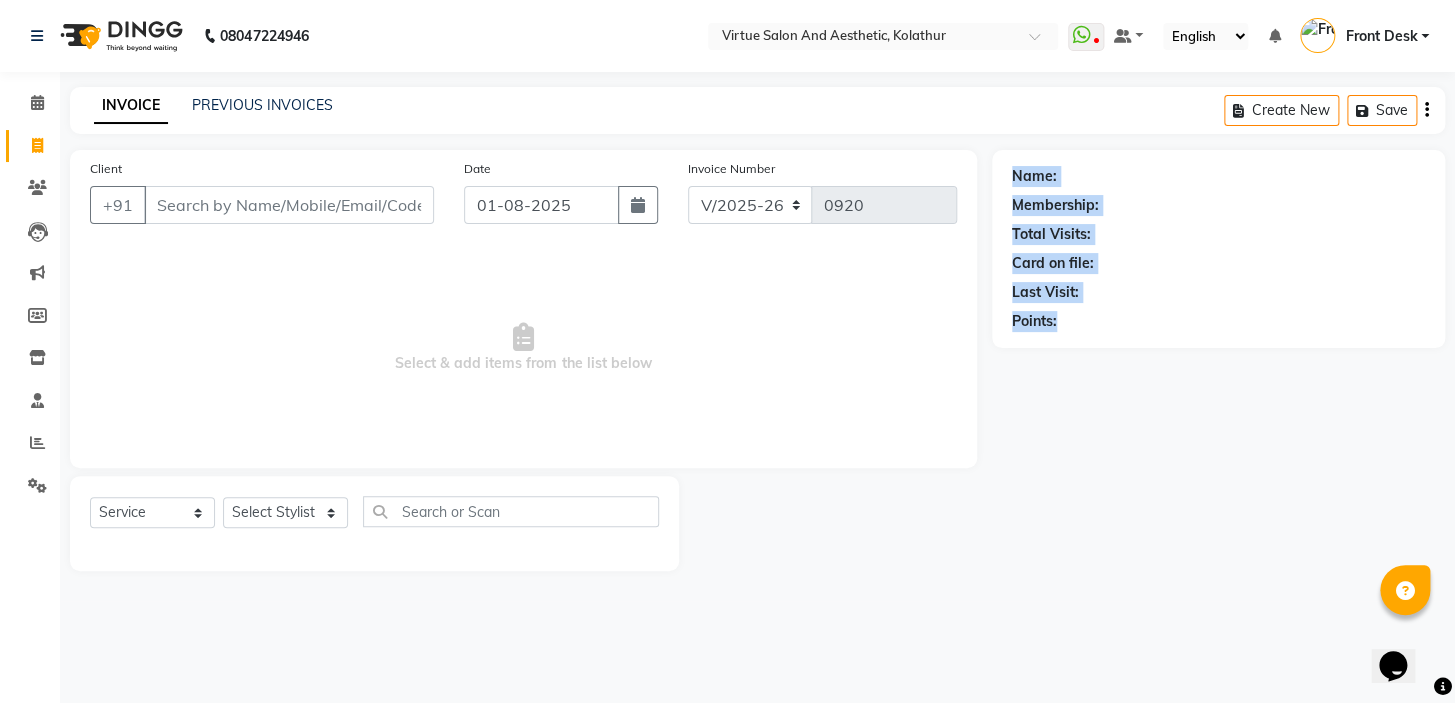 drag, startPoint x: 1080, startPoint y: 272, endPoint x: 1213, endPoint y: 406, distance: 188.79883 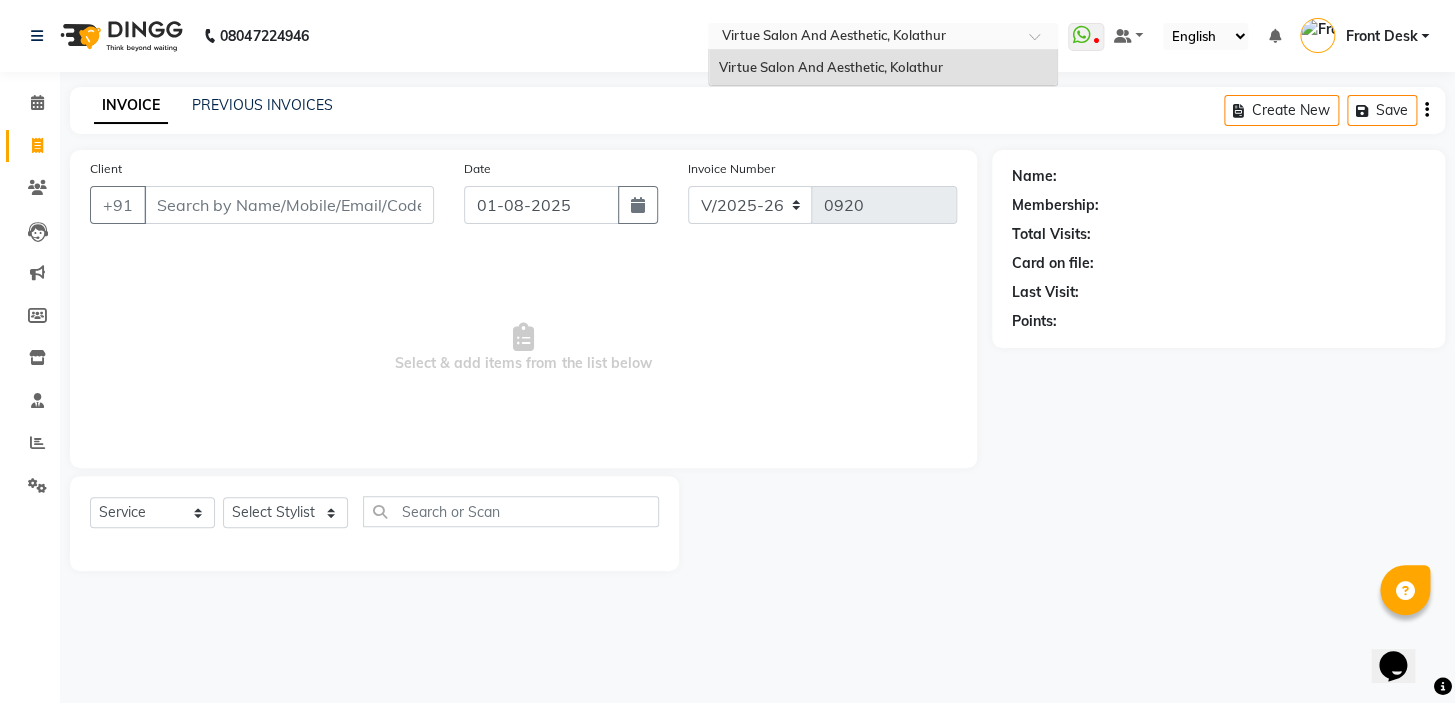 click at bounding box center (863, 38) 